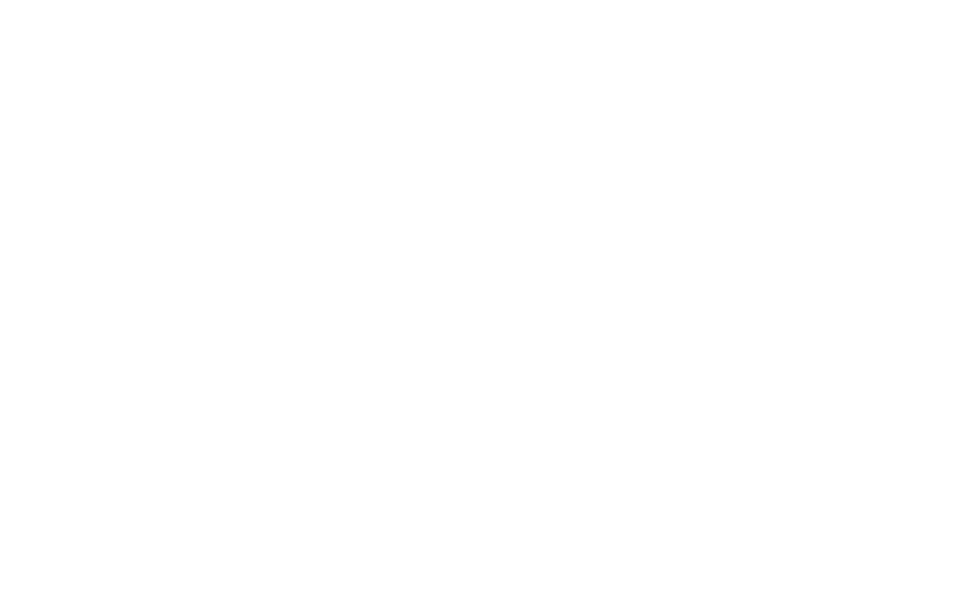 scroll, scrollTop: 0, scrollLeft: 0, axis: both 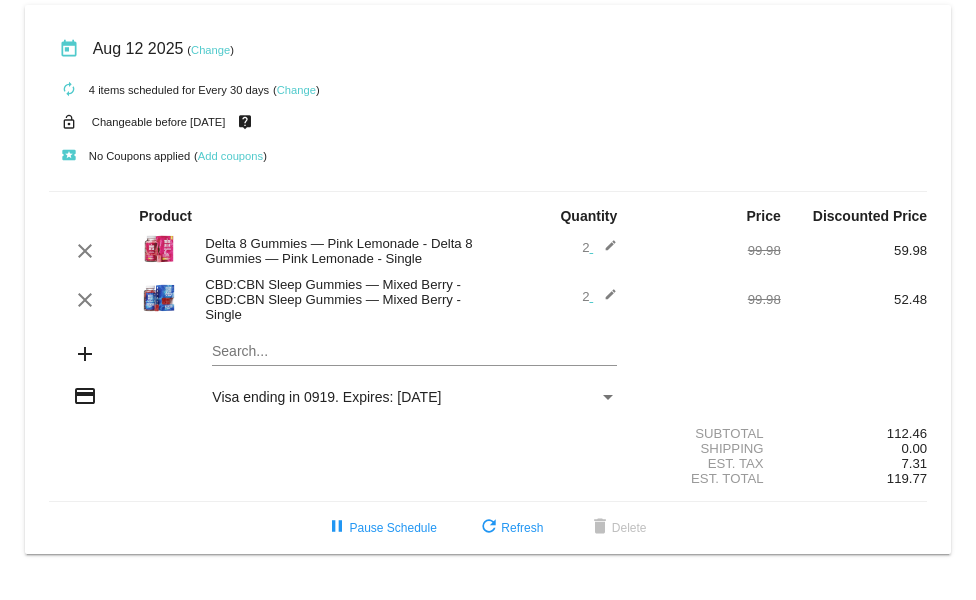 click on "edit" 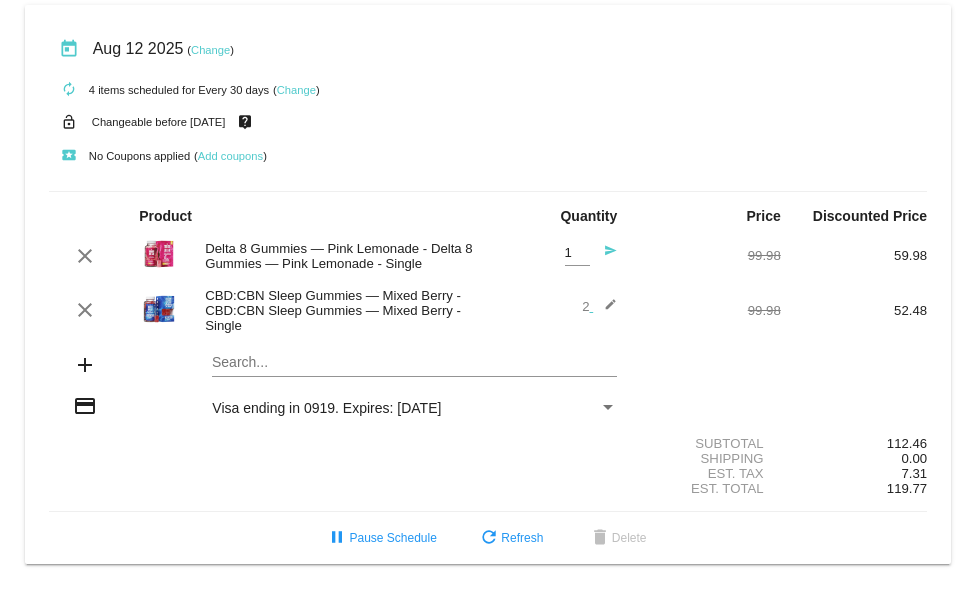 type on "1" 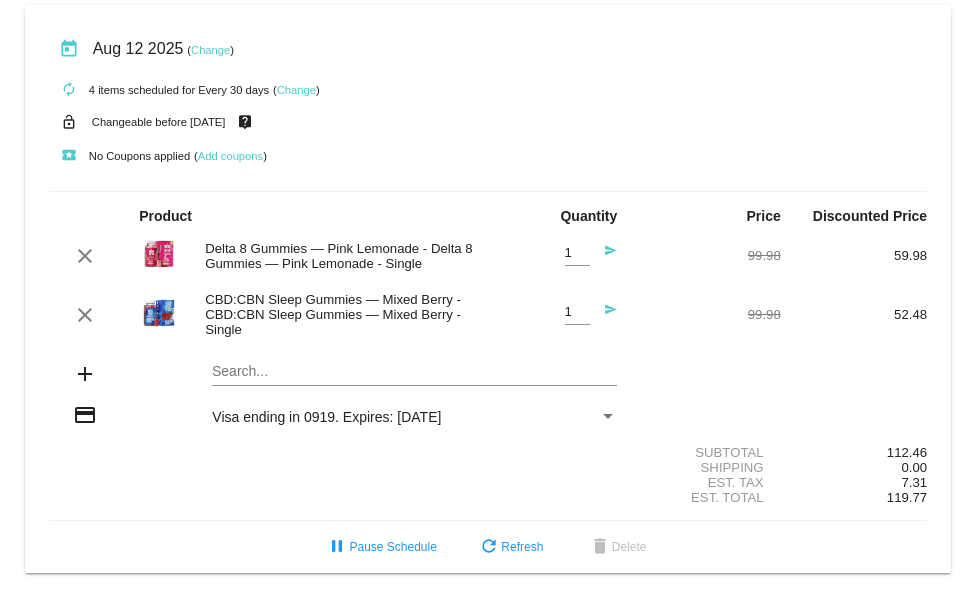 type on "1" 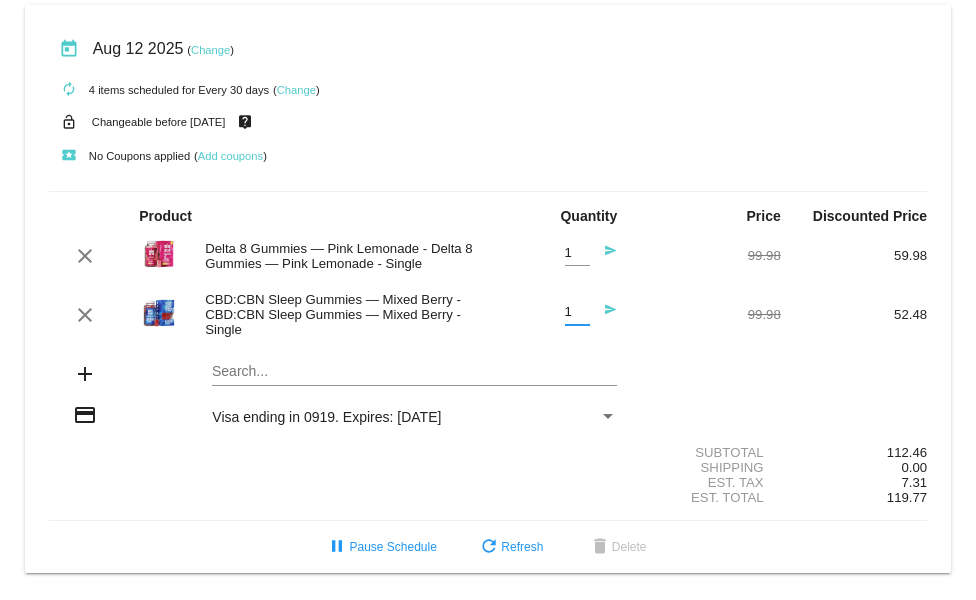scroll, scrollTop: 0, scrollLeft: 1, axis: horizontal 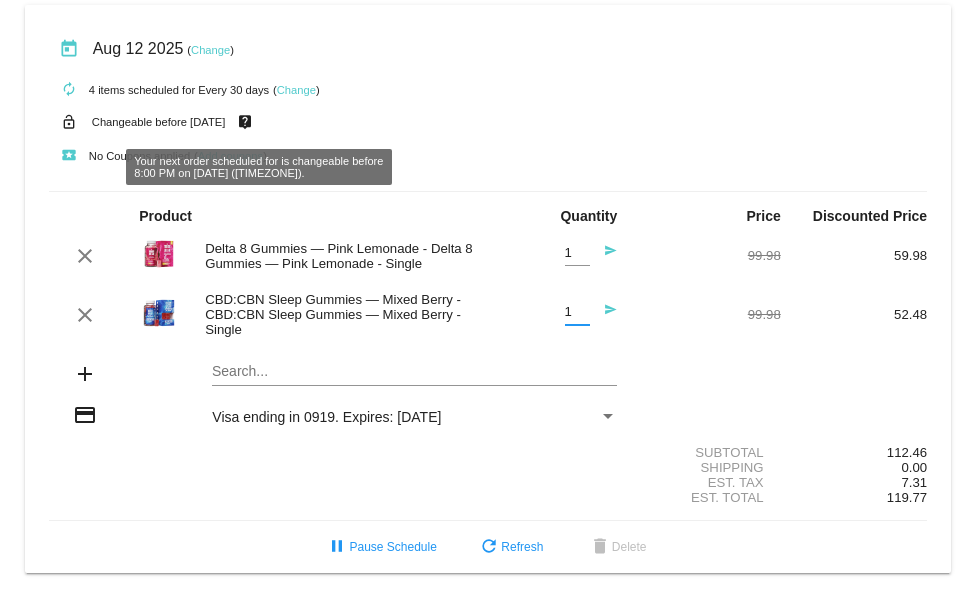 click on "Change" 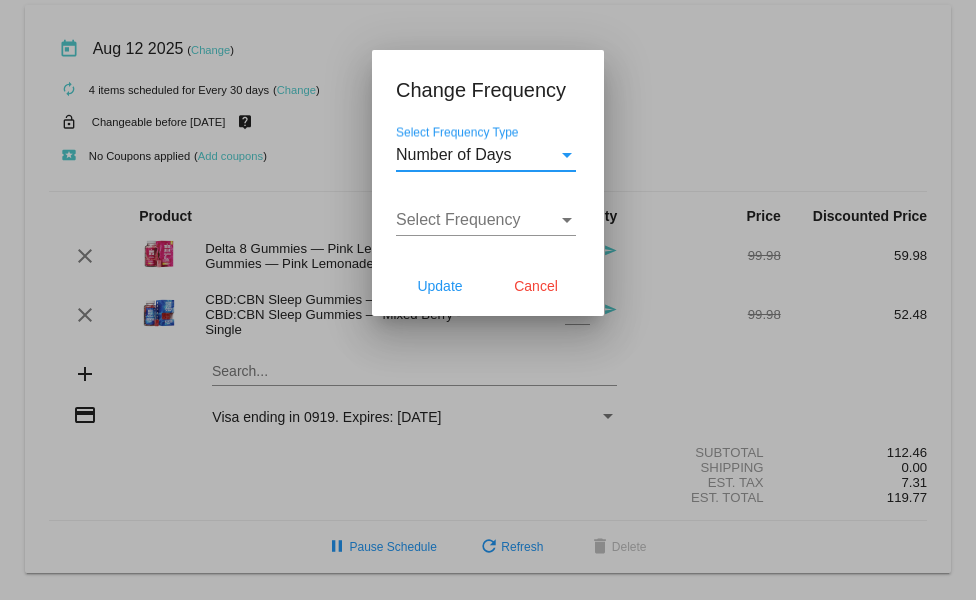 click at bounding box center [567, 155] 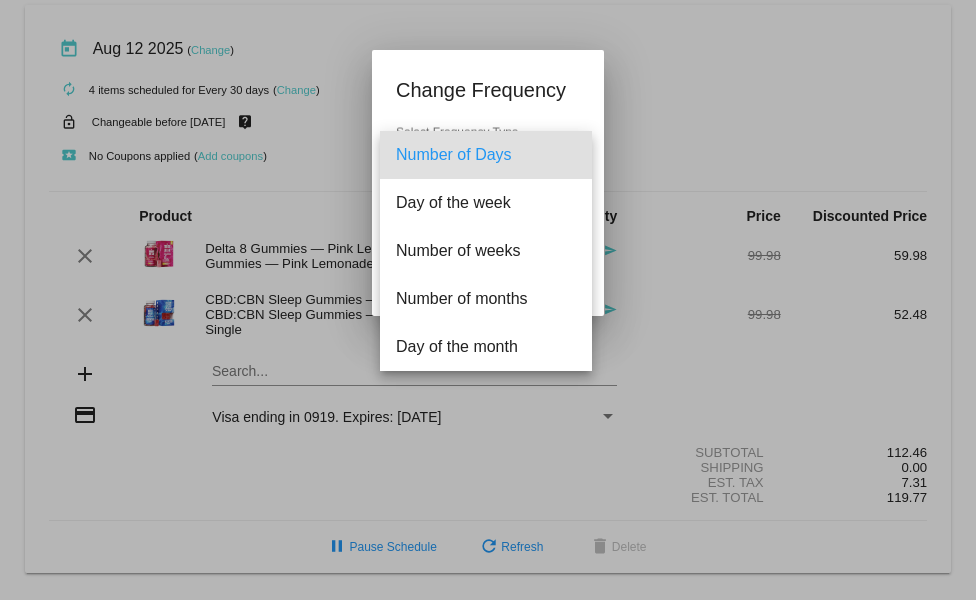 click at bounding box center [488, 300] 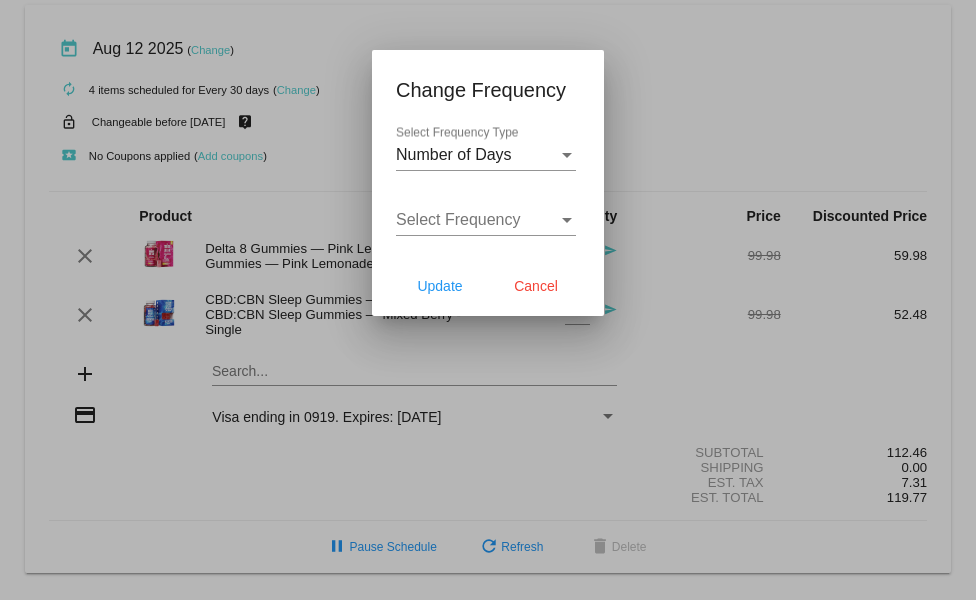 click at bounding box center (488, 300) 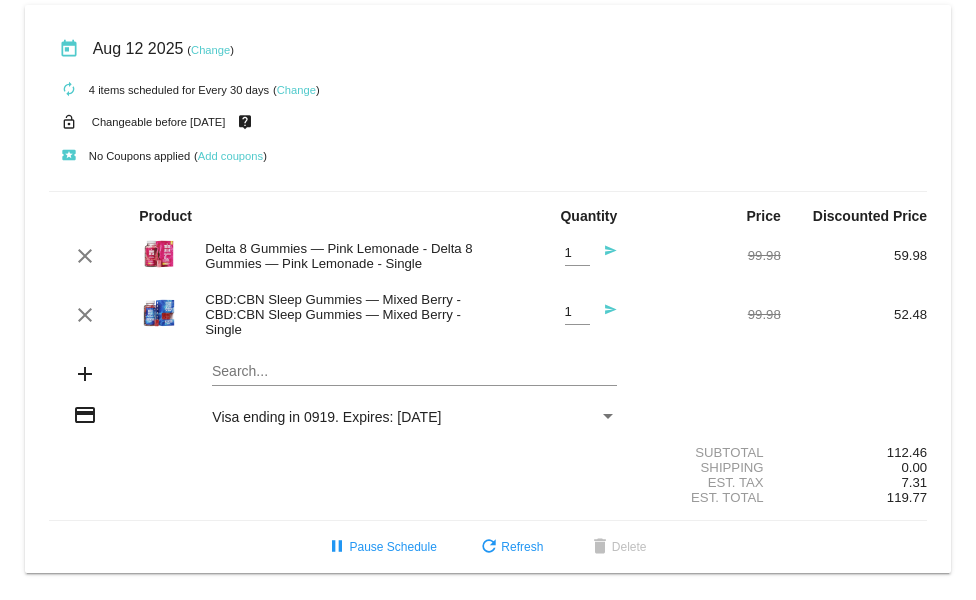 click on "Change" 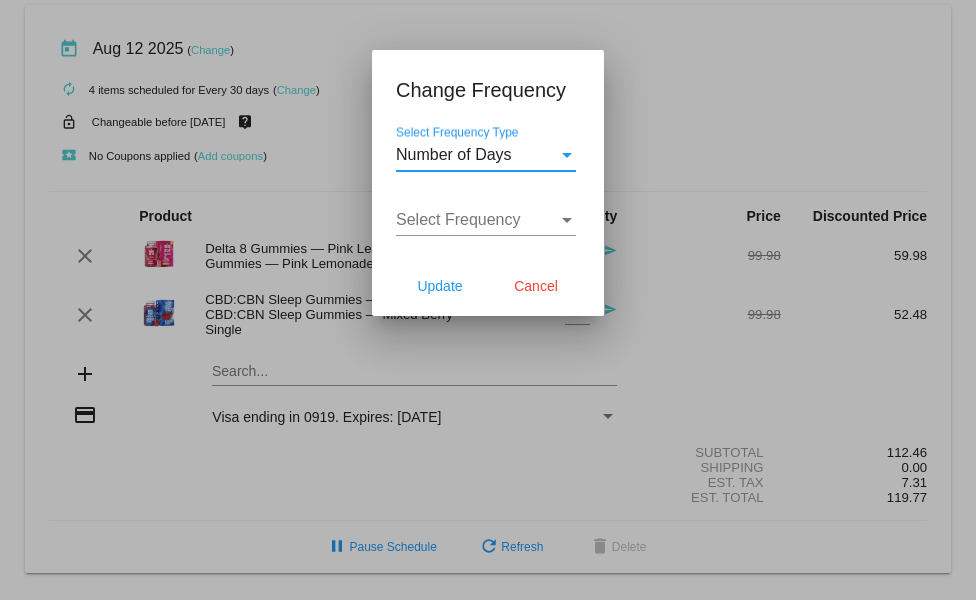 click at bounding box center (567, 155) 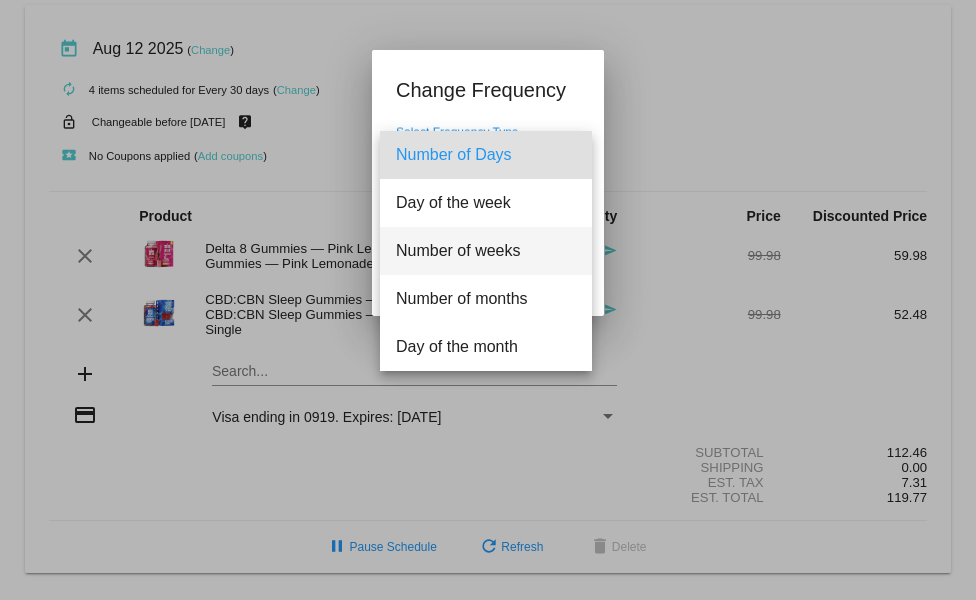 click on "Number of weeks" at bounding box center (486, 251) 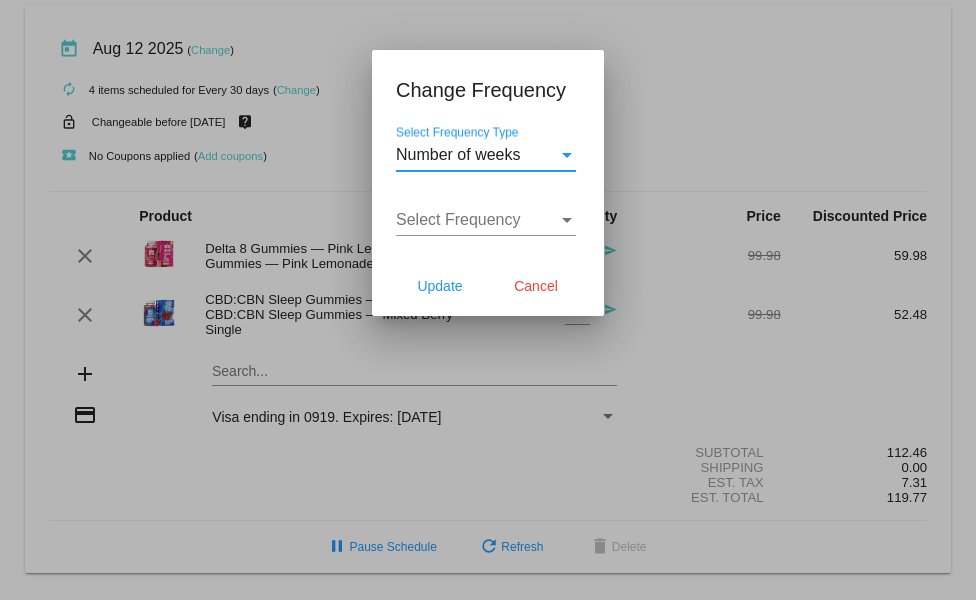 click at bounding box center [567, 155] 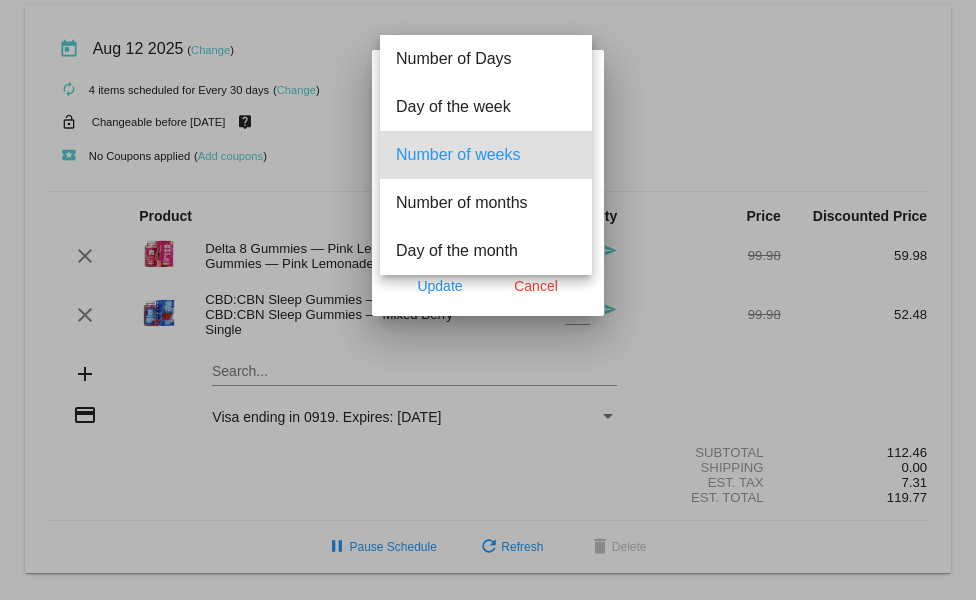 click on "Number of weeks" at bounding box center (486, 155) 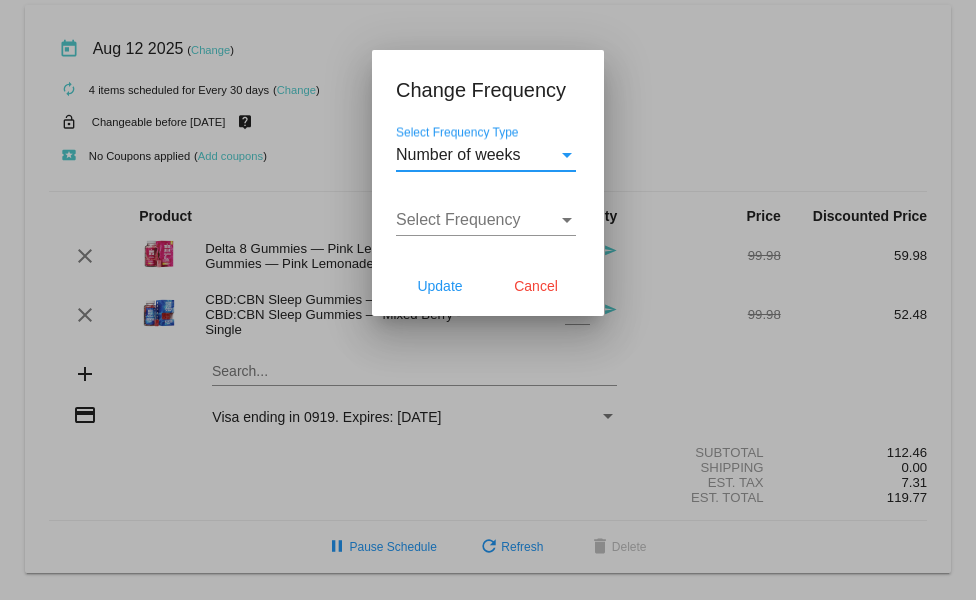 click on "Number of weeks" at bounding box center (458, 154) 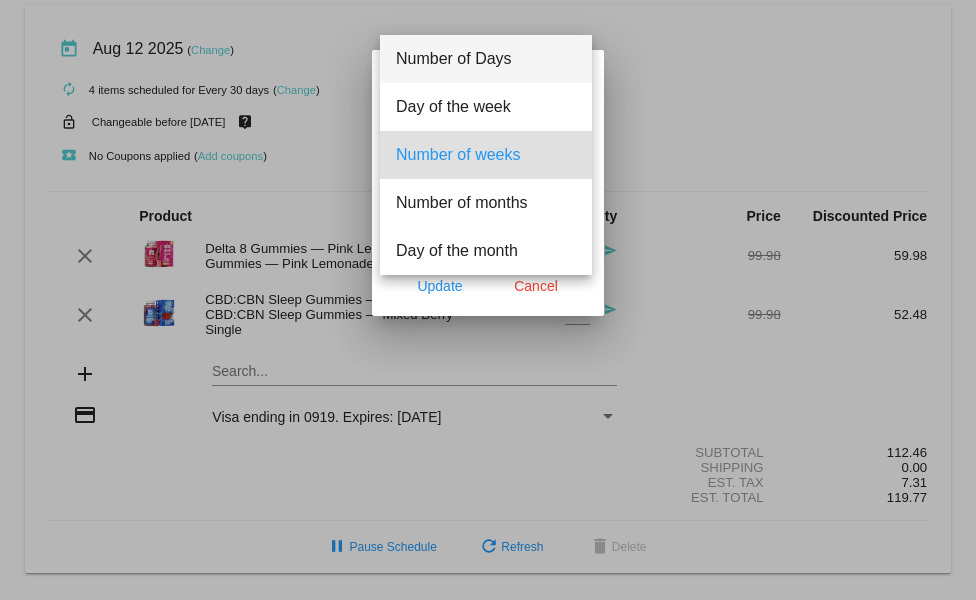 click on "Number of Days" at bounding box center (486, 59) 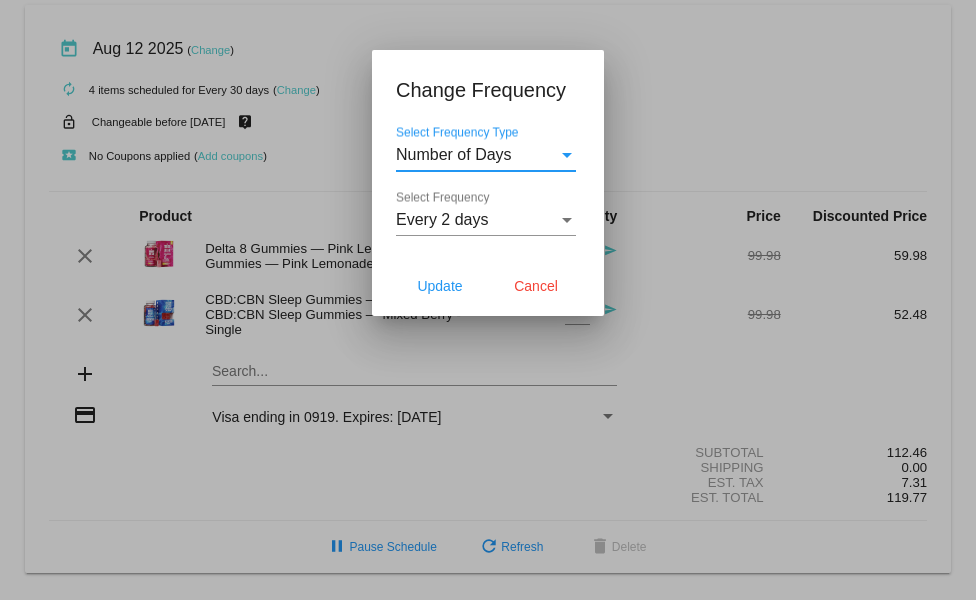 click at bounding box center (567, 155) 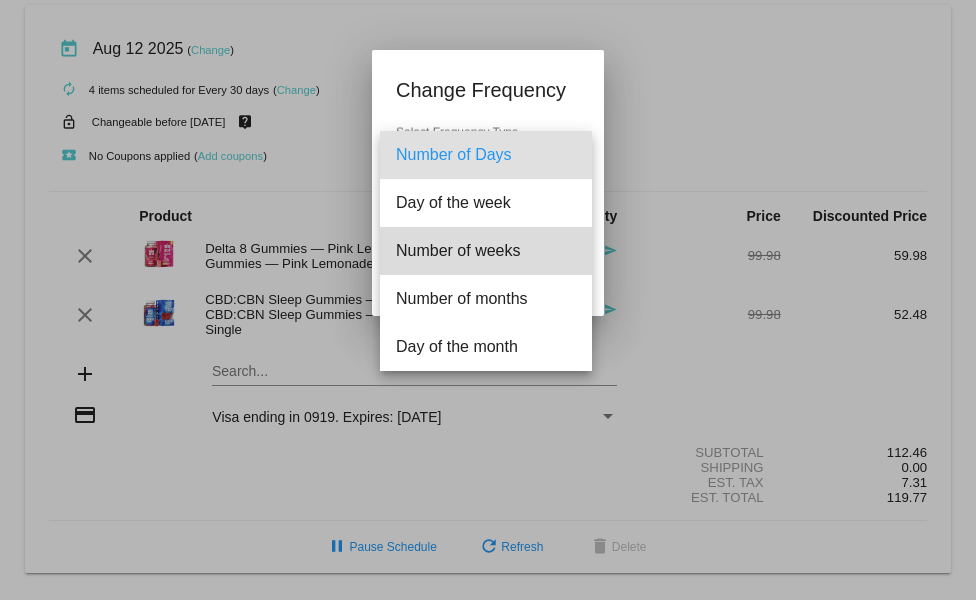 click on "Number of weeks" at bounding box center (486, 251) 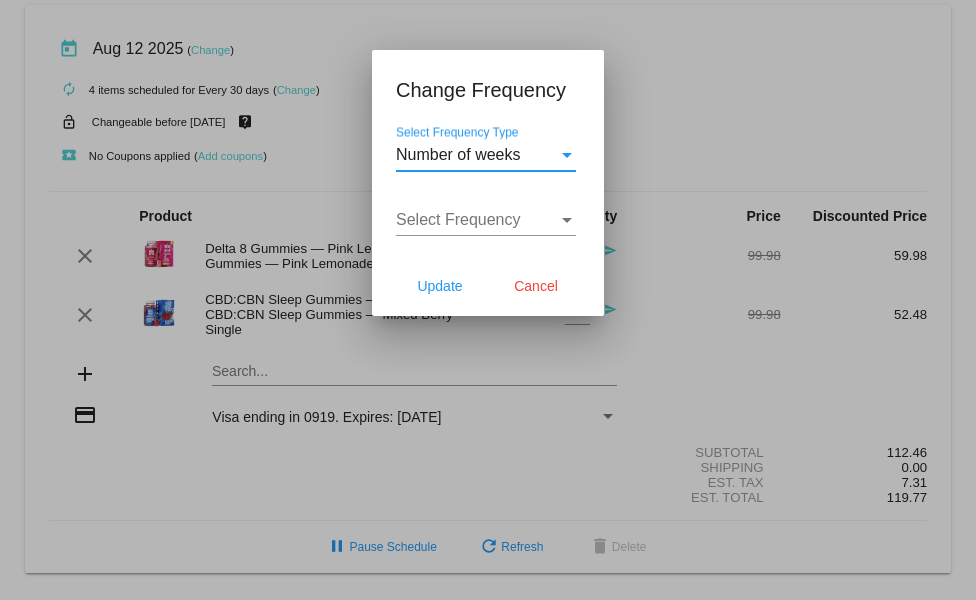 click at bounding box center (567, 155) 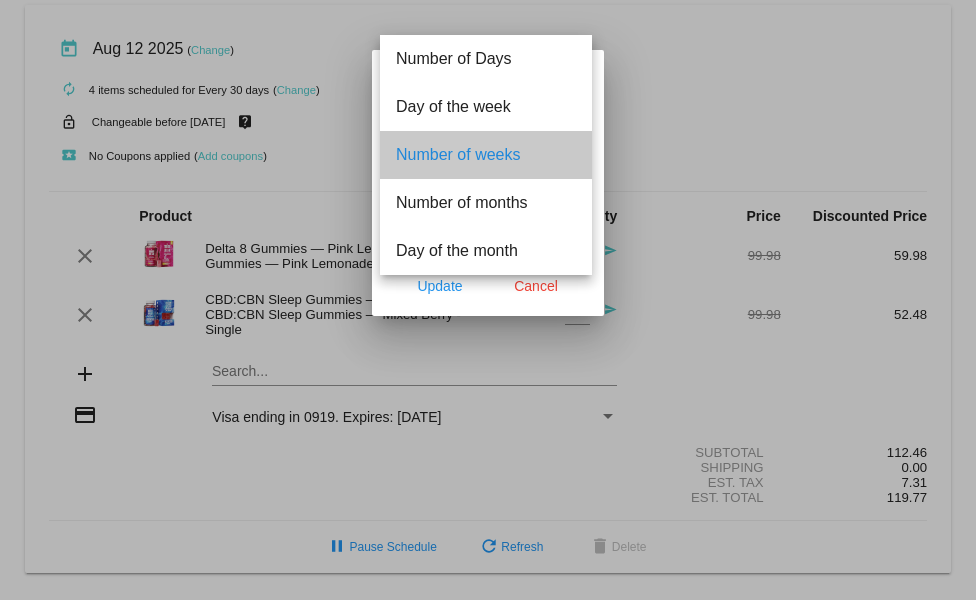 click on "Number of weeks" at bounding box center [486, 155] 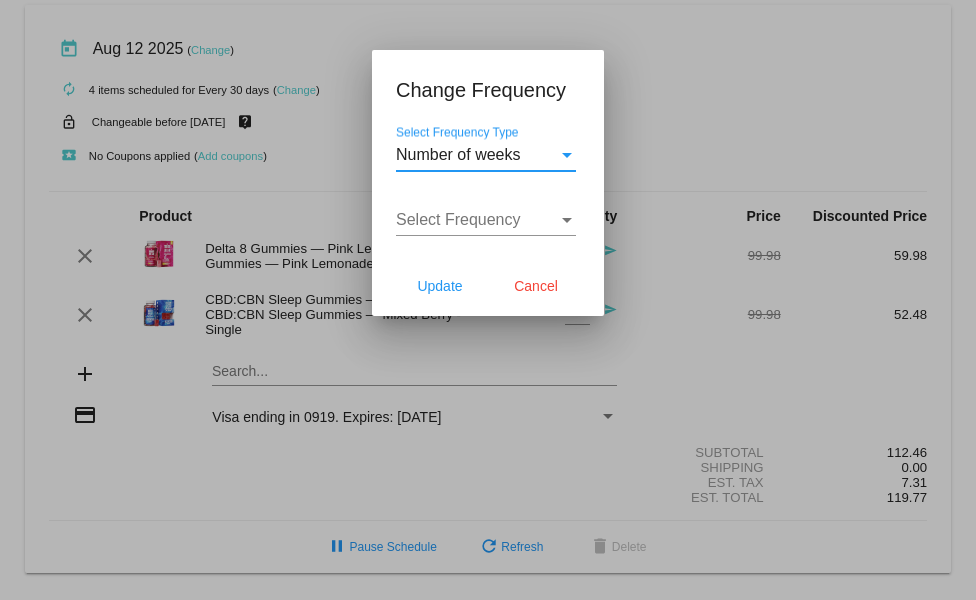 click at bounding box center [567, 155] 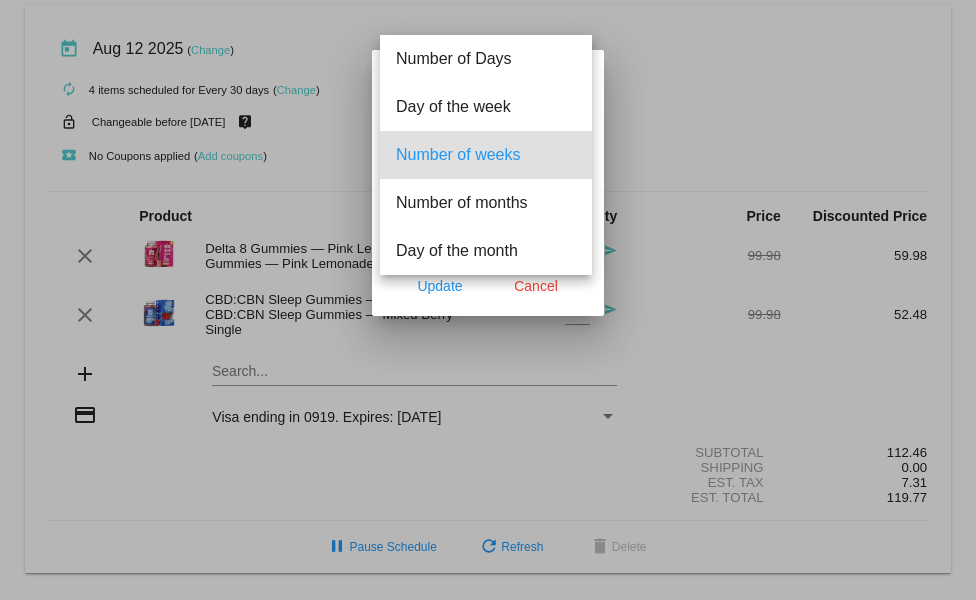 click on "Number of weeks" at bounding box center (486, 155) 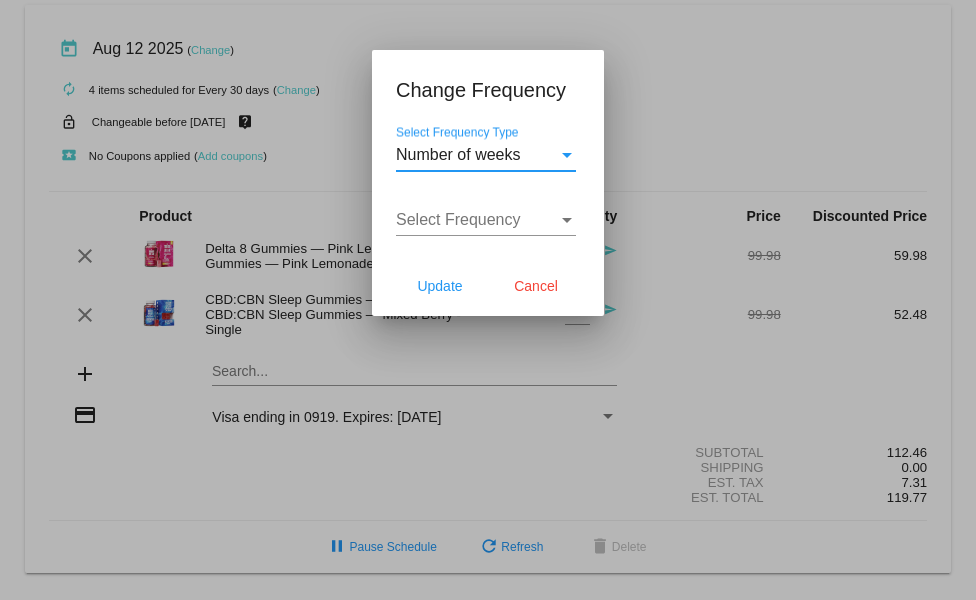 click at bounding box center (567, 155) 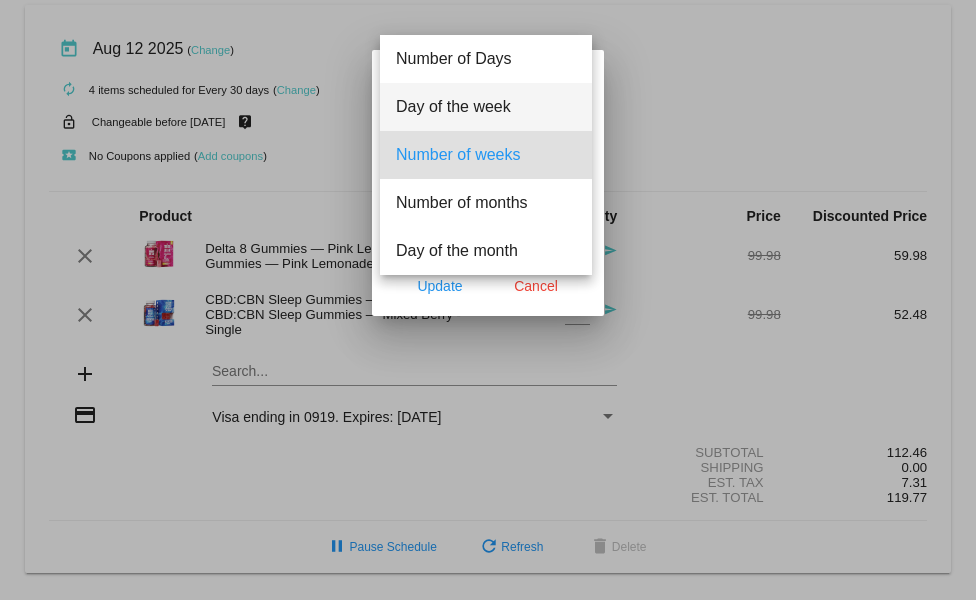 click on "Day of the week" at bounding box center (486, 107) 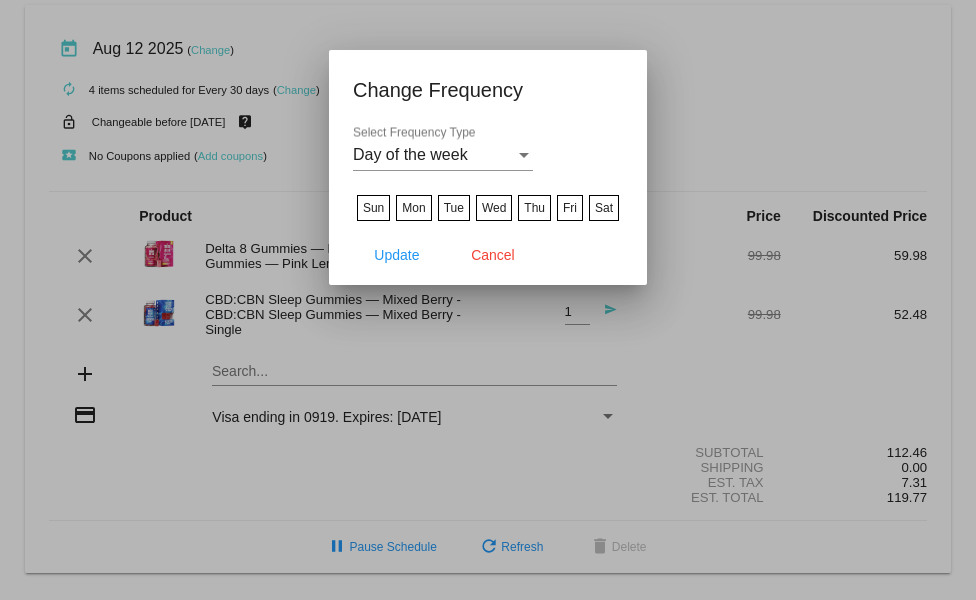 click on "Change Frequency
Day of the week
Select Frequency Type
Sun
Mon
Tue
Wed
Thu
Fri
Sat
Update
Cancel" at bounding box center (488, 167) 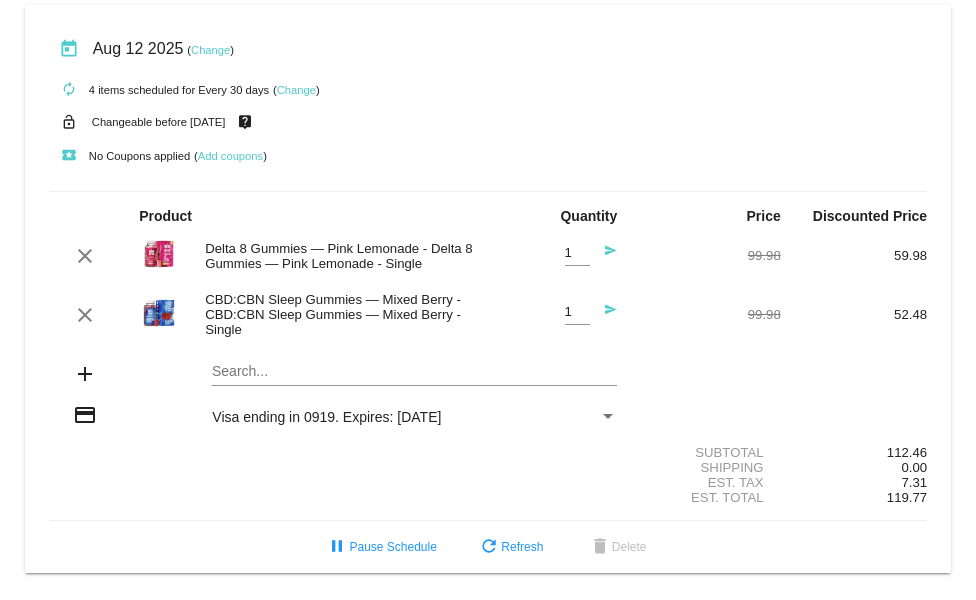 click on "Change" 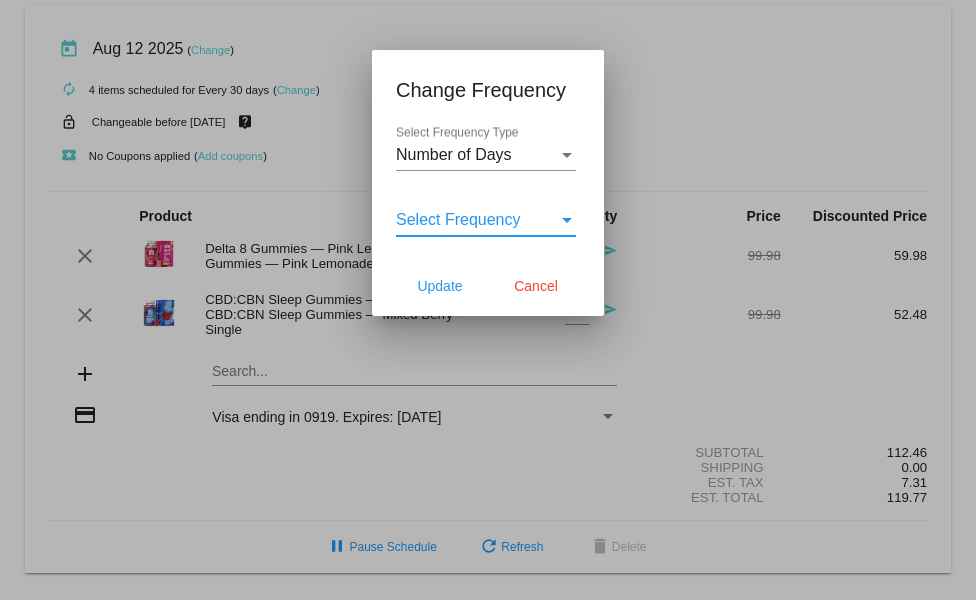 click at bounding box center [567, 220] 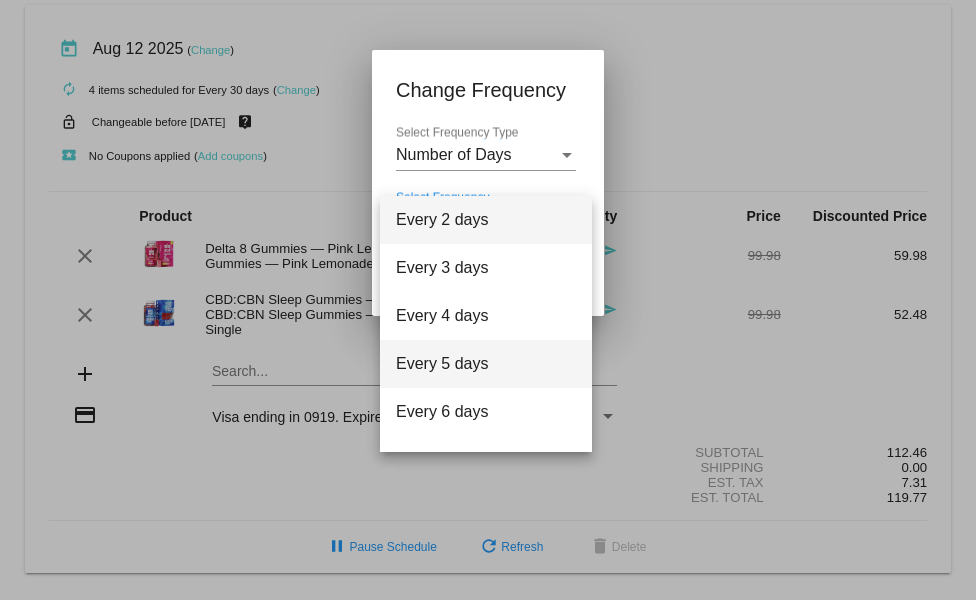 scroll, scrollTop: 80, scrollLeft: 0, axis: vertical 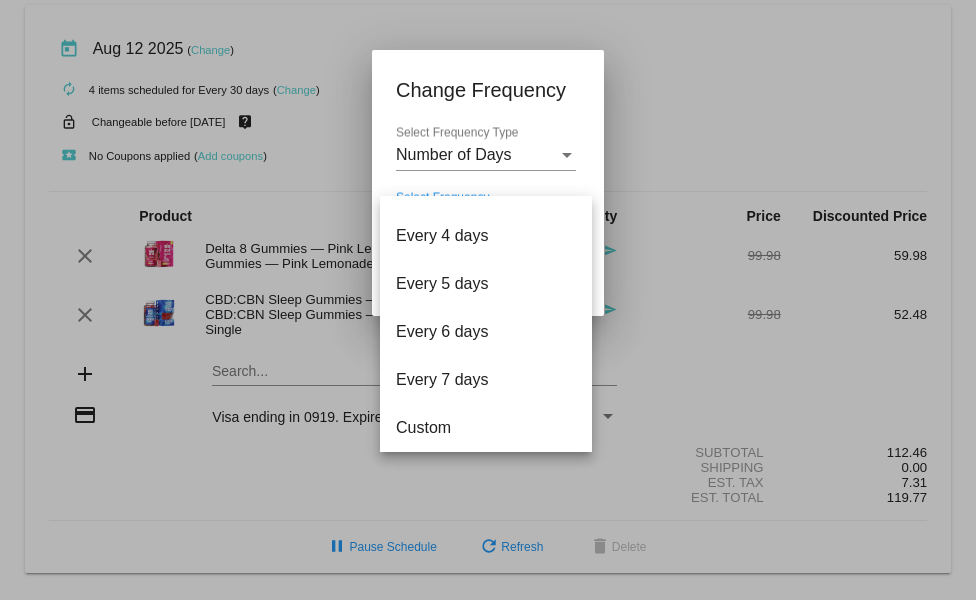 click at bounding box center [488, 300] 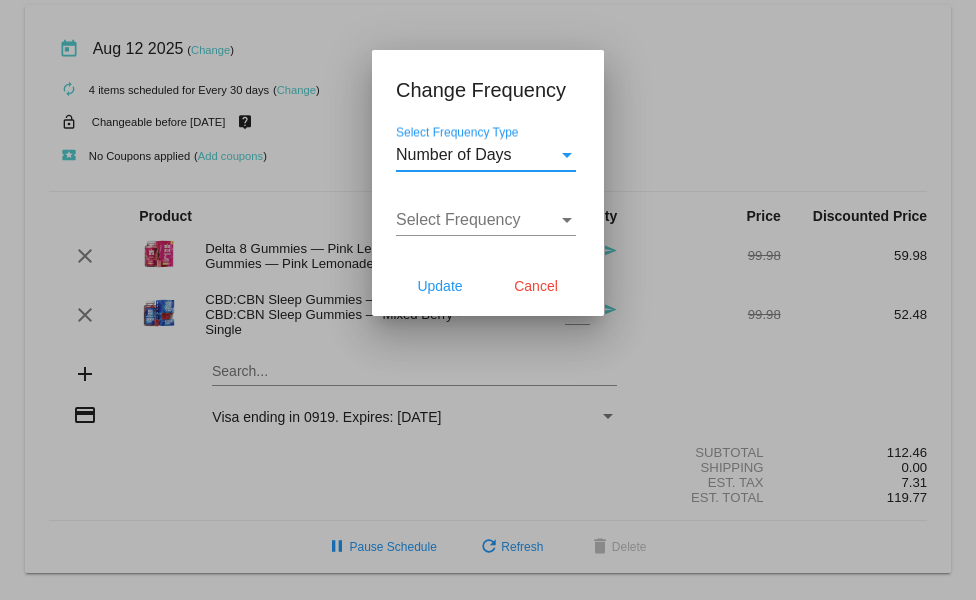 click at bounding box center [567, 155] 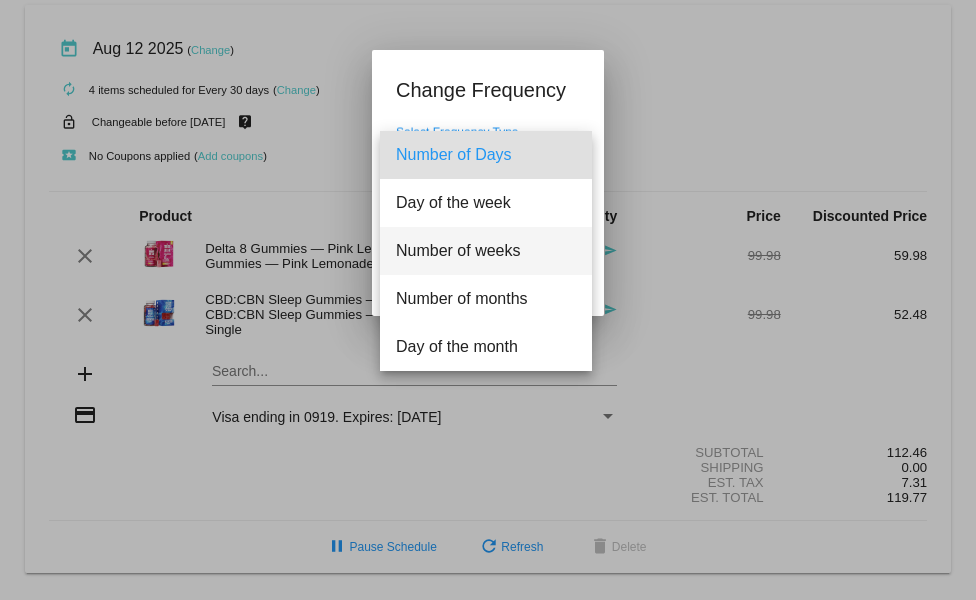 click on "Number of weeks" at bounding box center [486, 251] 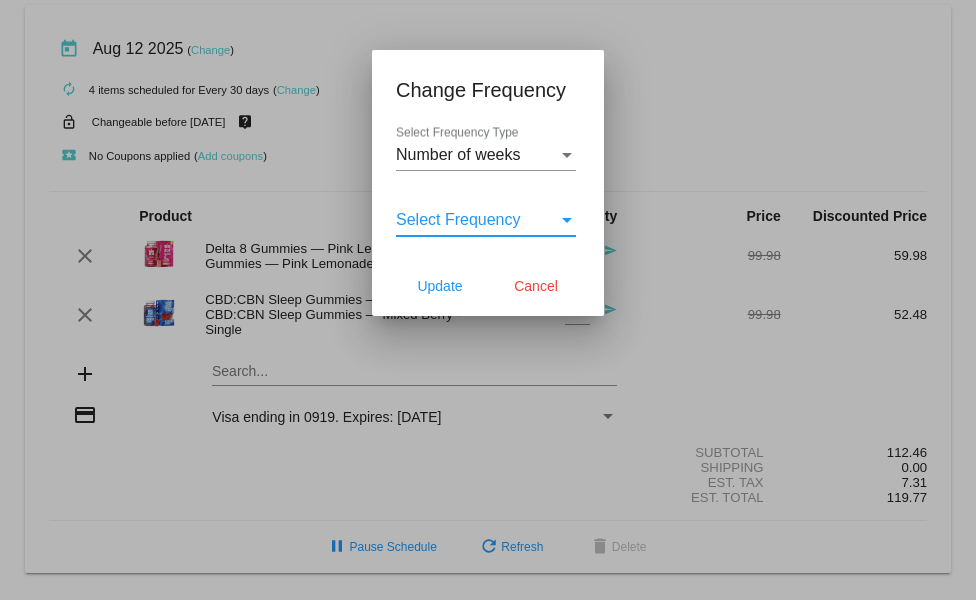click at bounding box center [567, 220] 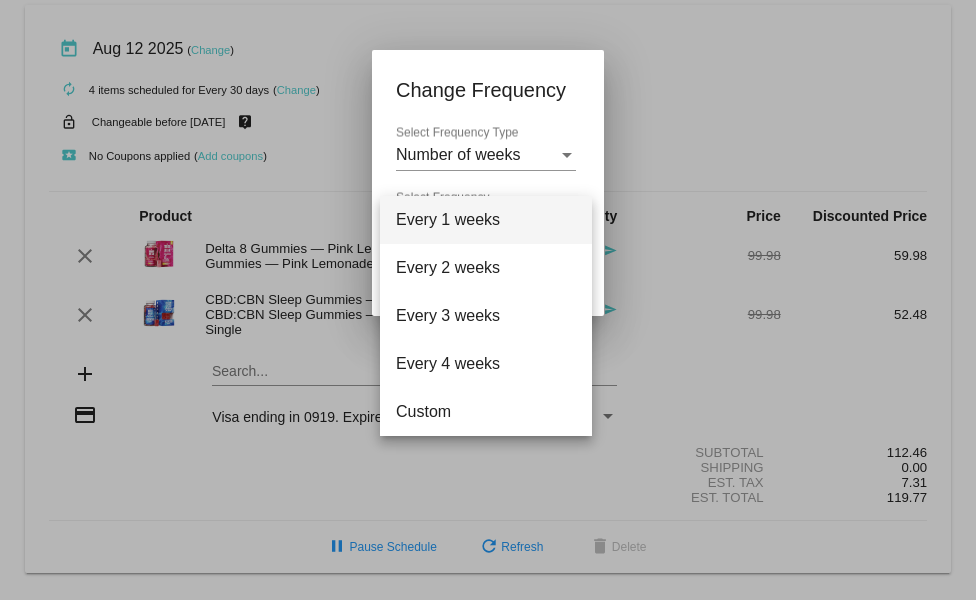 click at bounding box center (488, 300) 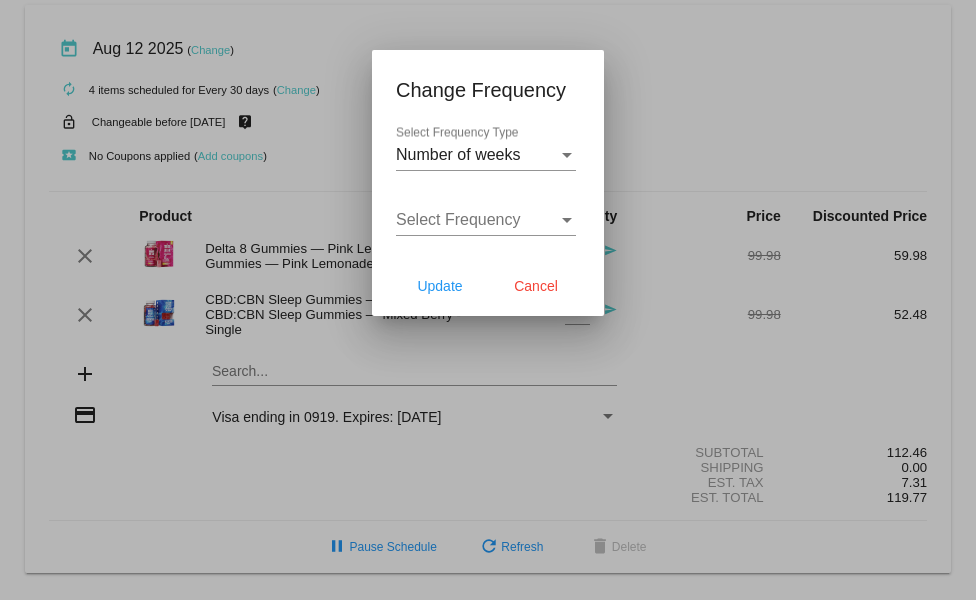 click at bounding box center [567, 155] 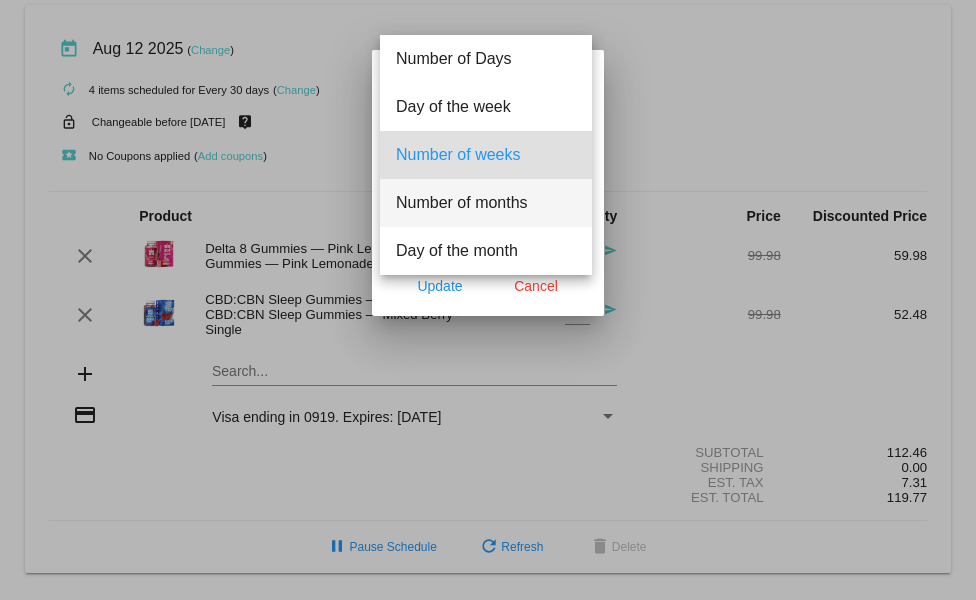 click on "Number of months" at bounding box center (486, 203) 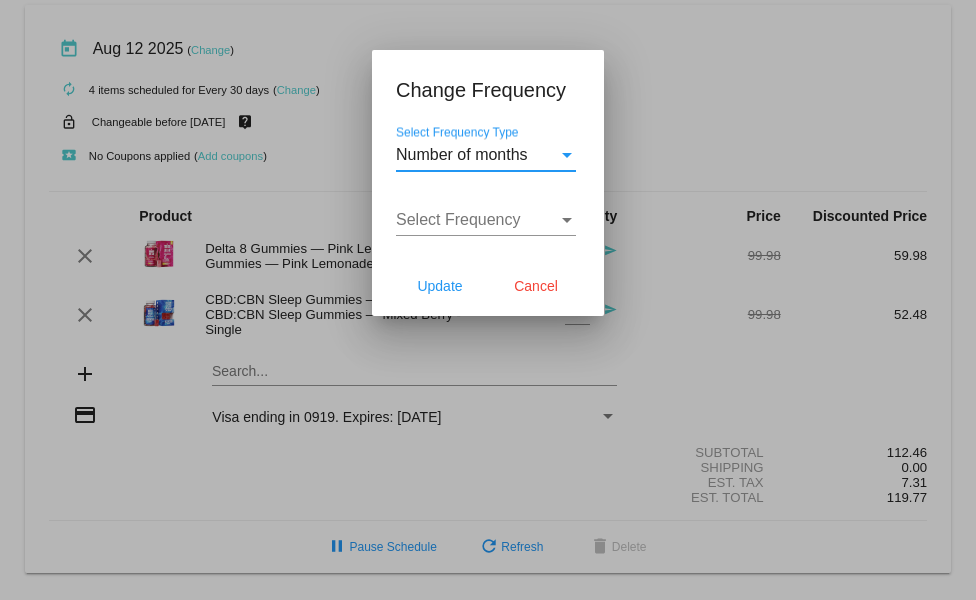 click at bounding box center (567, 155) 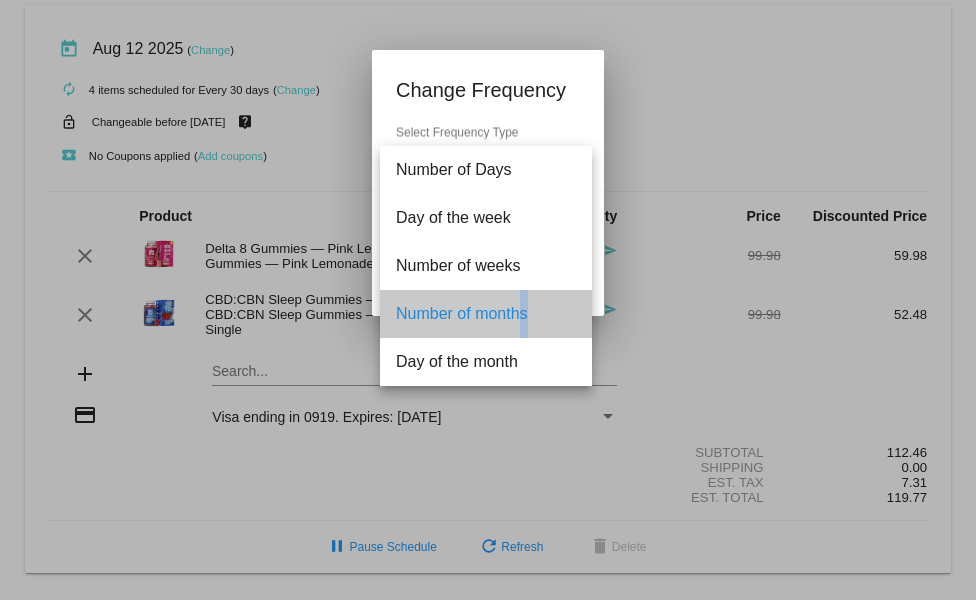 click on "Number of months" at bounding box center (486, 314) 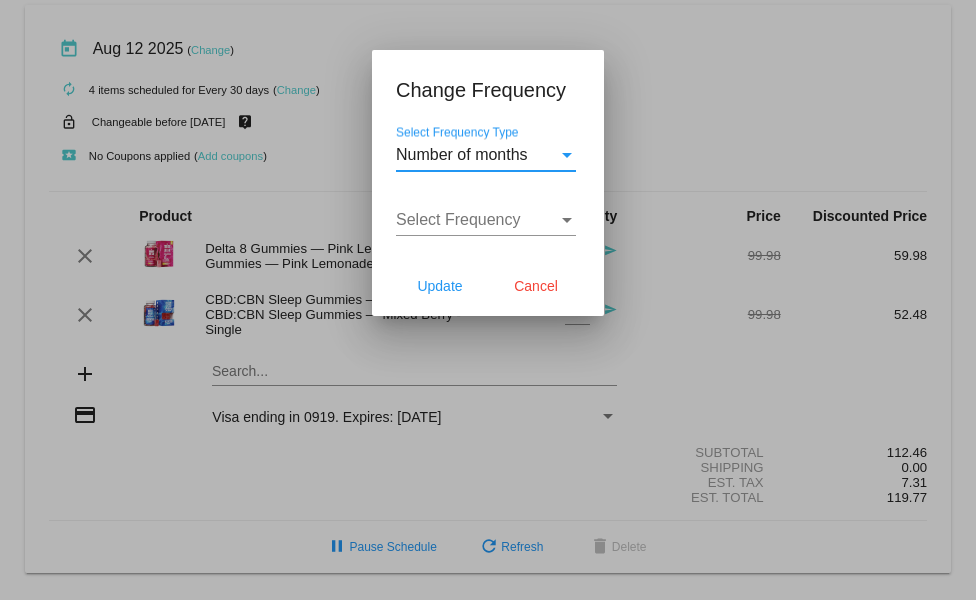 click at bounding box center (567, 155) 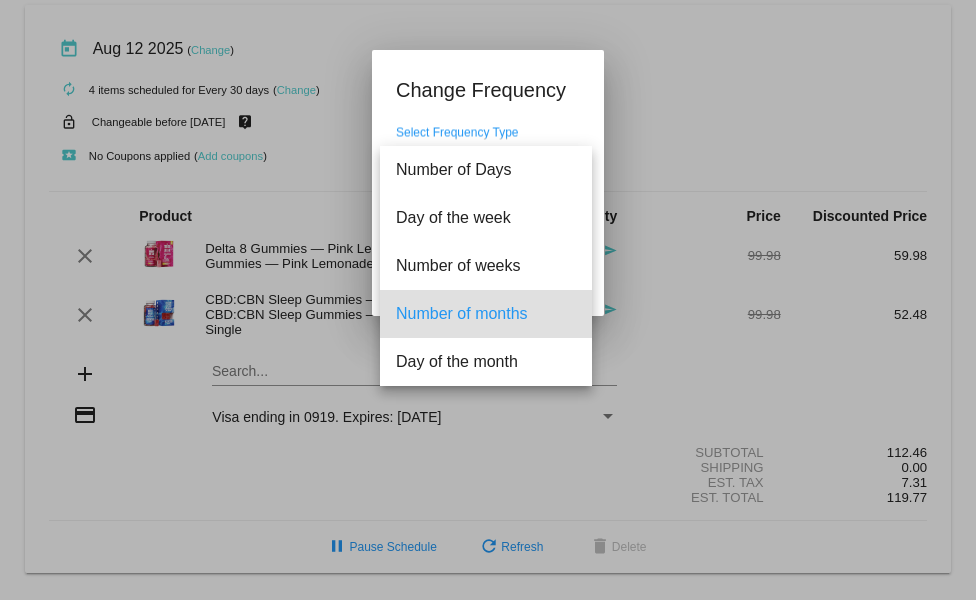 click on "Number of months" at bounding box center [486, 314] 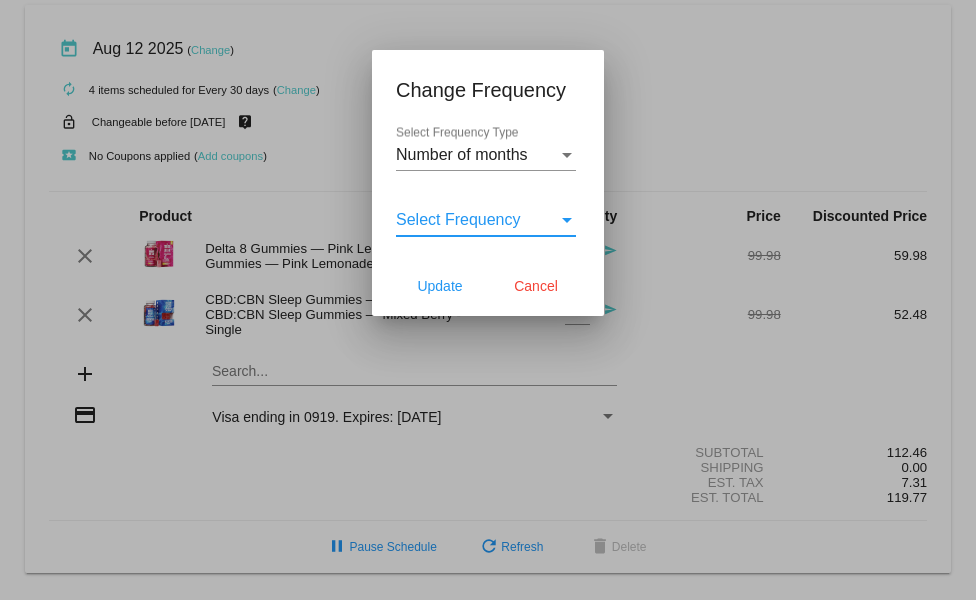click at bounding box center (567, 220) 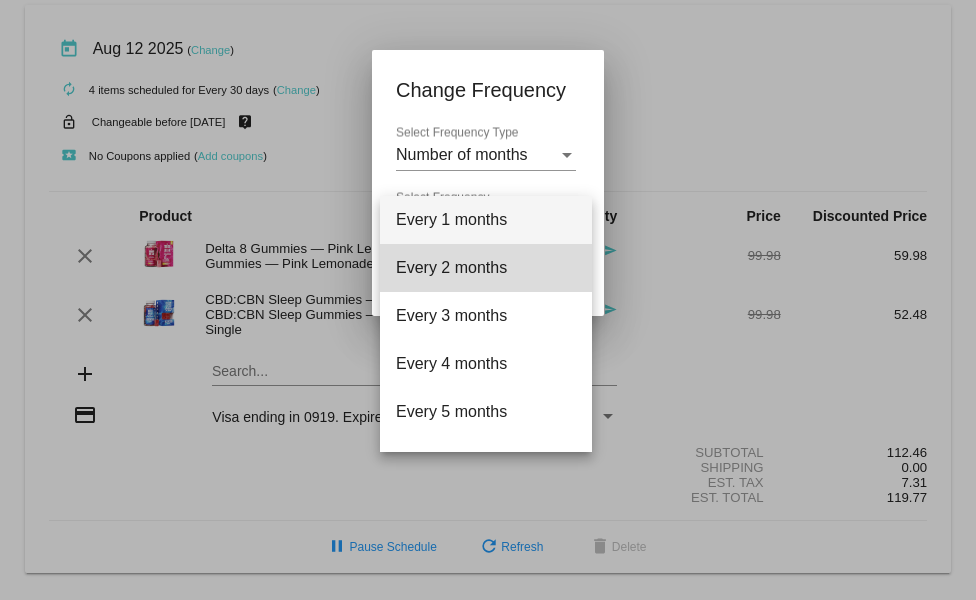 click on "Every 2 months" at bounding box center [486, 268] 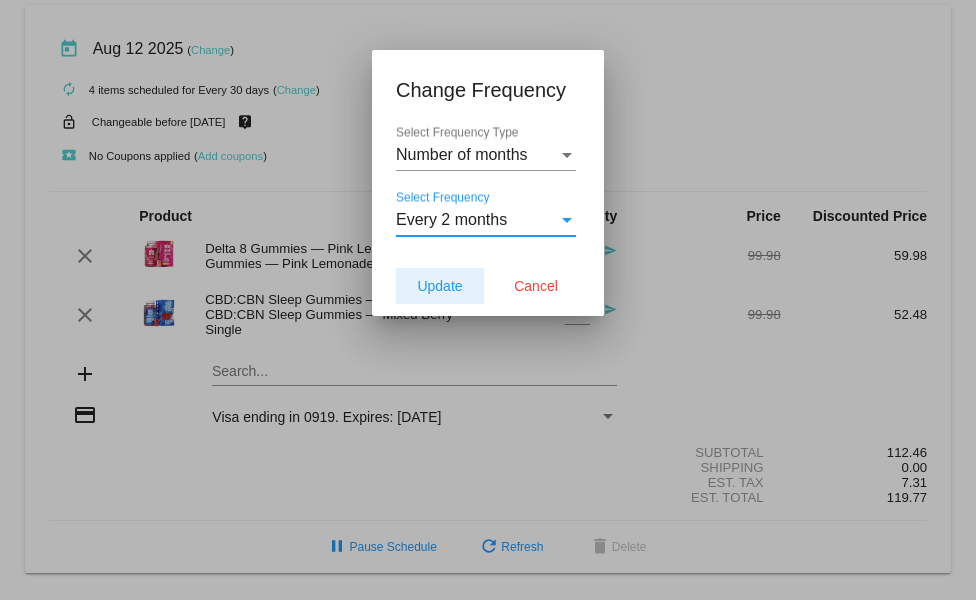 click on "Update" 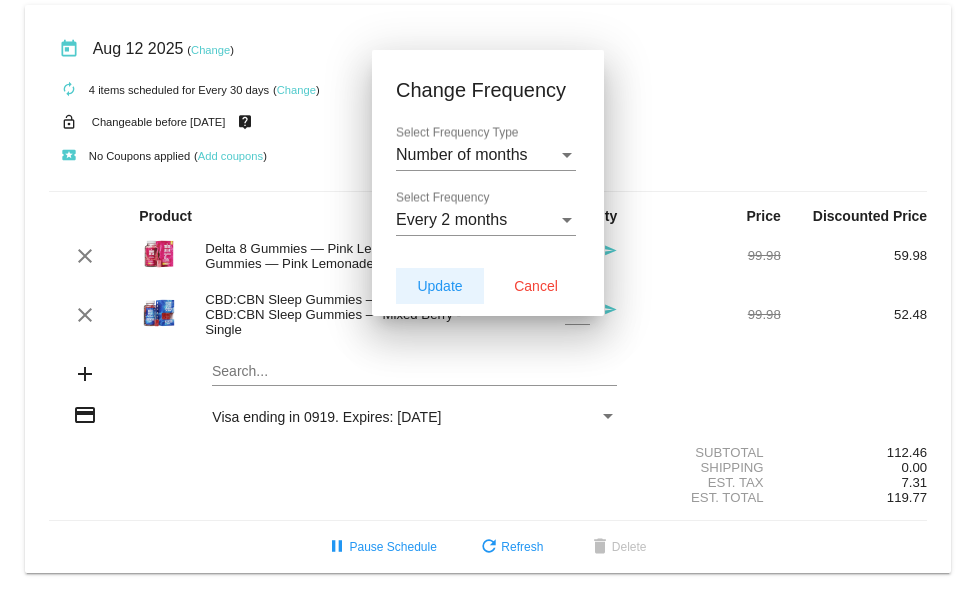 scroll, scrollTop: 0, scrollLeft: 1, axis: horizontal 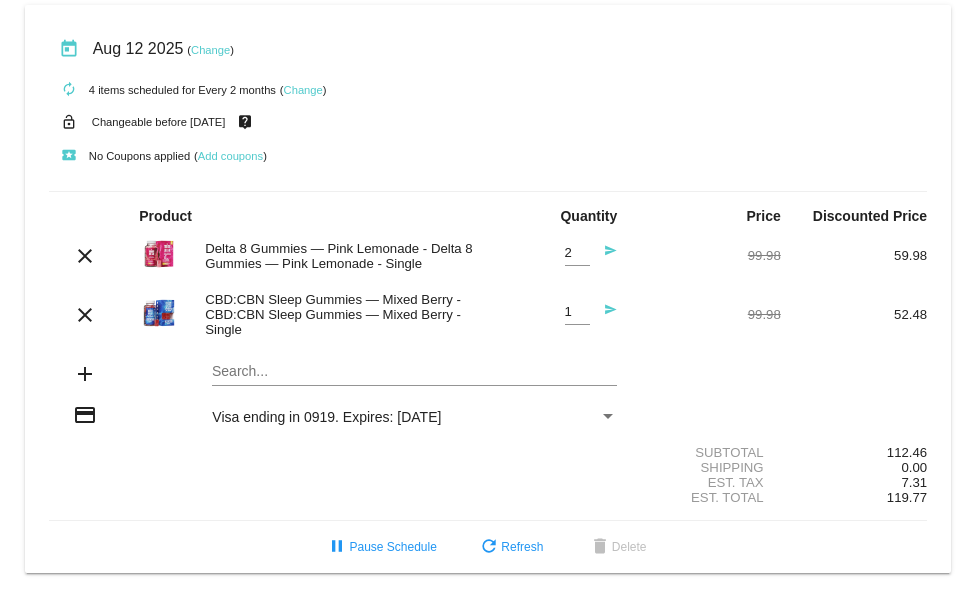 type on "2" 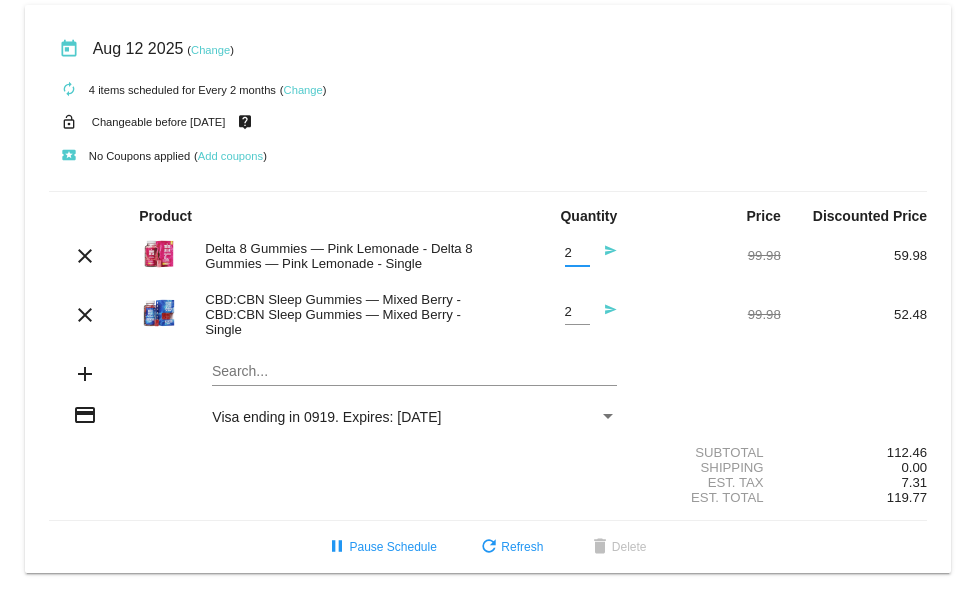 type on "2" 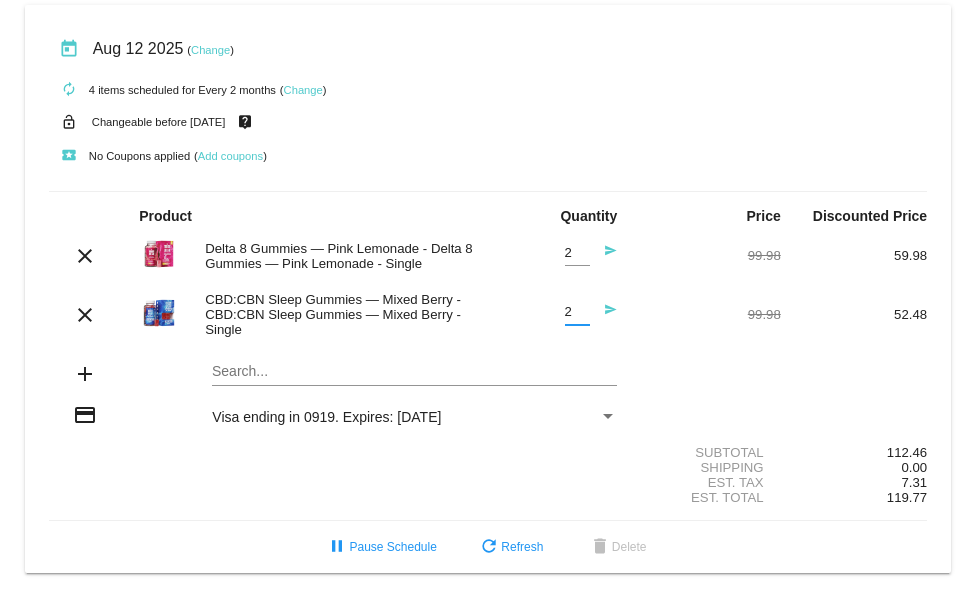 click on "Change" 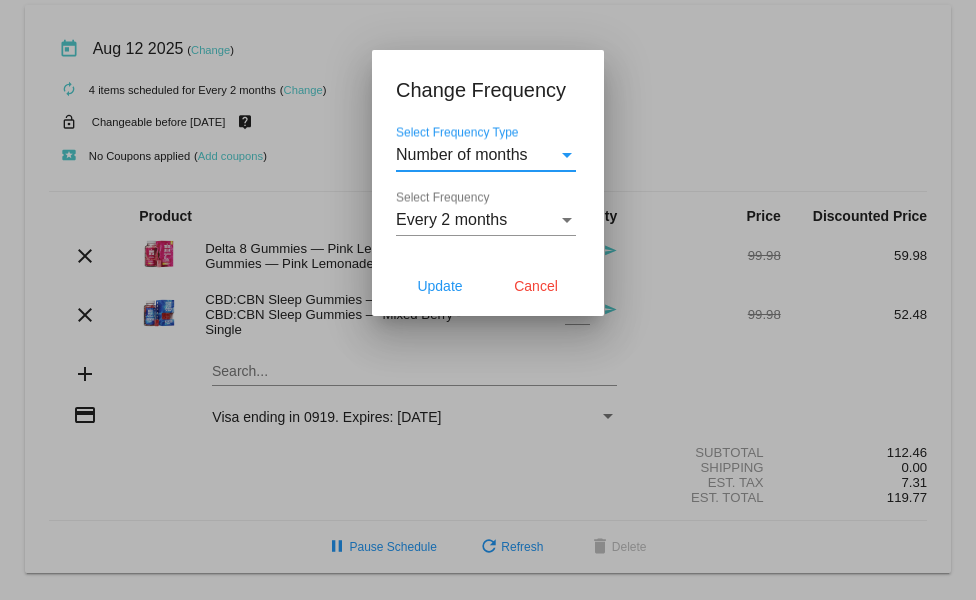 click at bounding box center [567, 155] 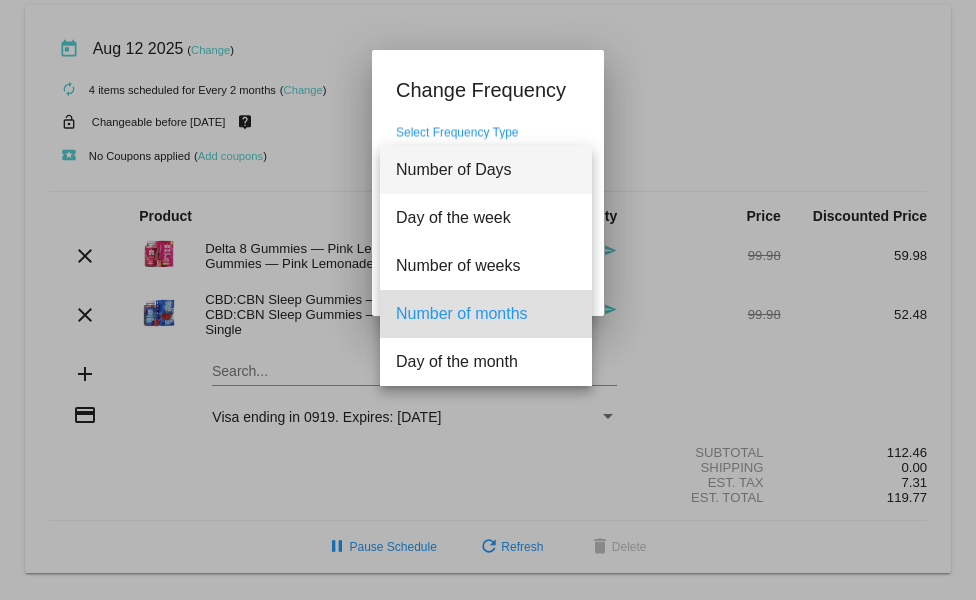 click on "Number of Days" at bounding box center (486, 170) 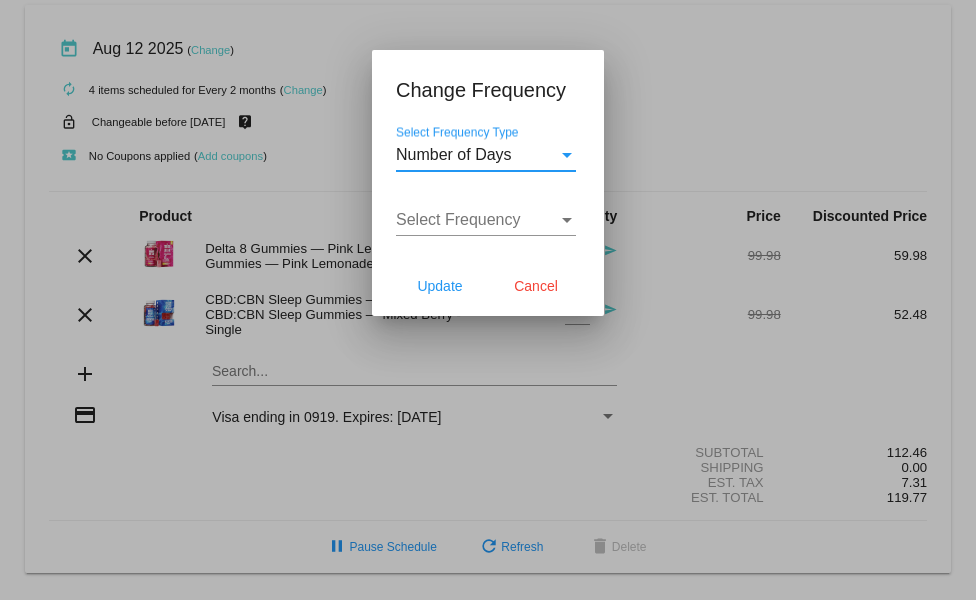 click at bounding box center (567, 155) 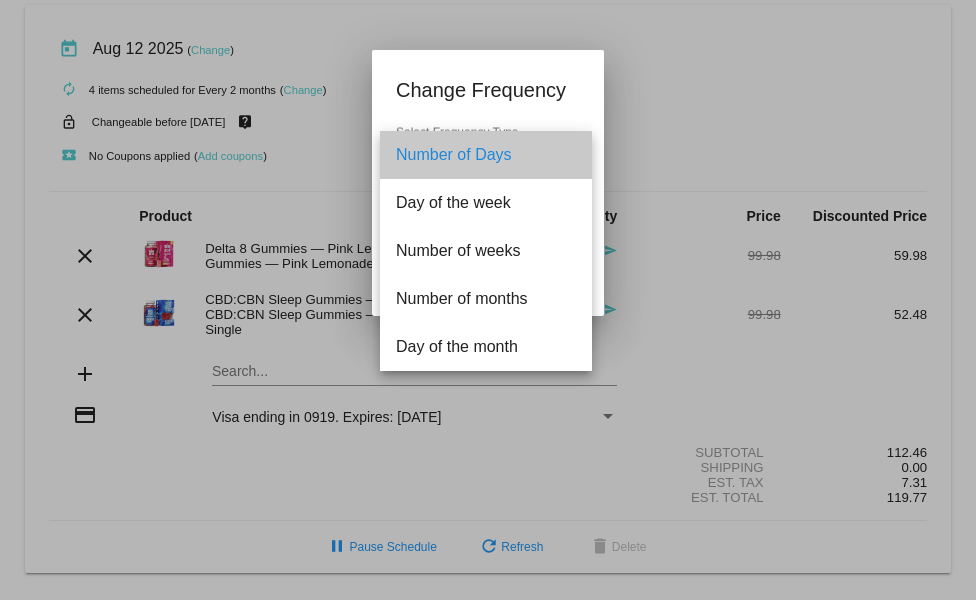 click on "Number of Days" at bounding box center [486, 155] 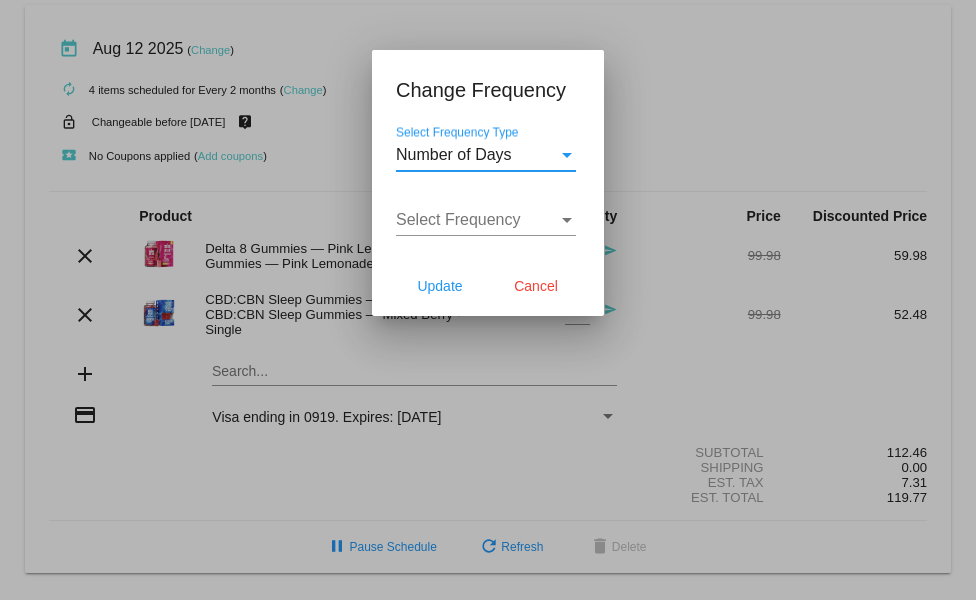 click at bounding box center (567, 155) 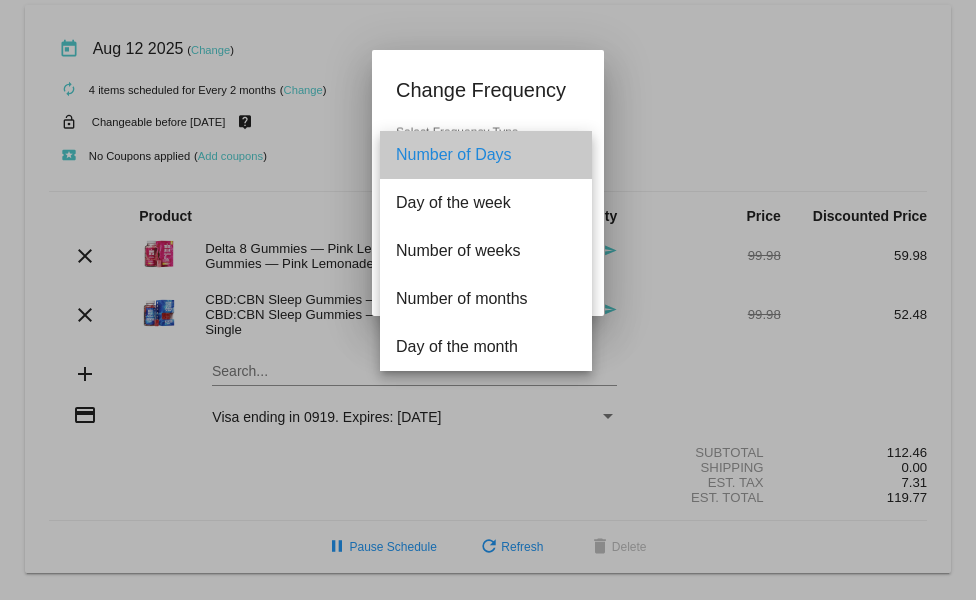 click on "Number of Days" at bounding box center (486, 155) 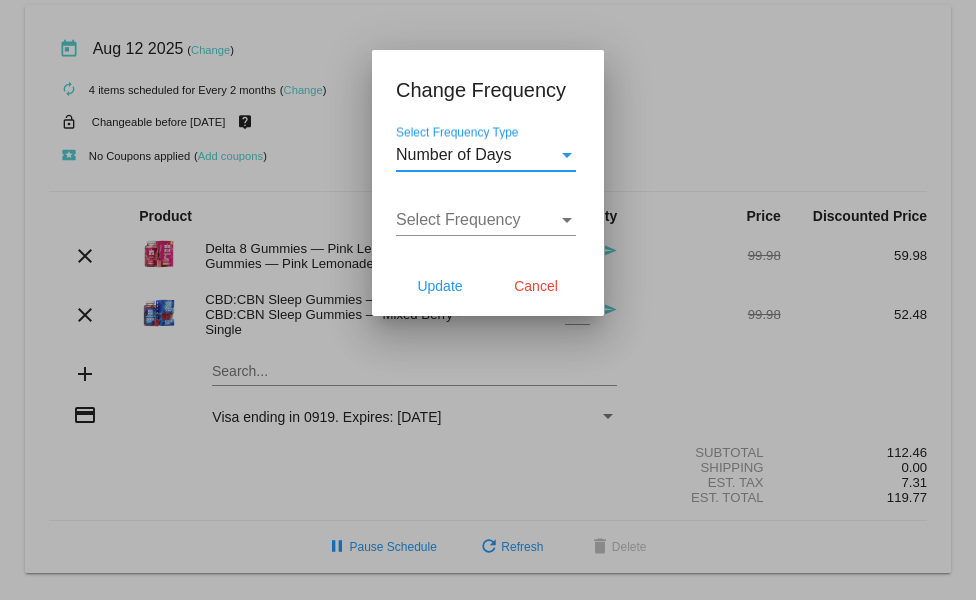 click at bounding box center [567, 155] 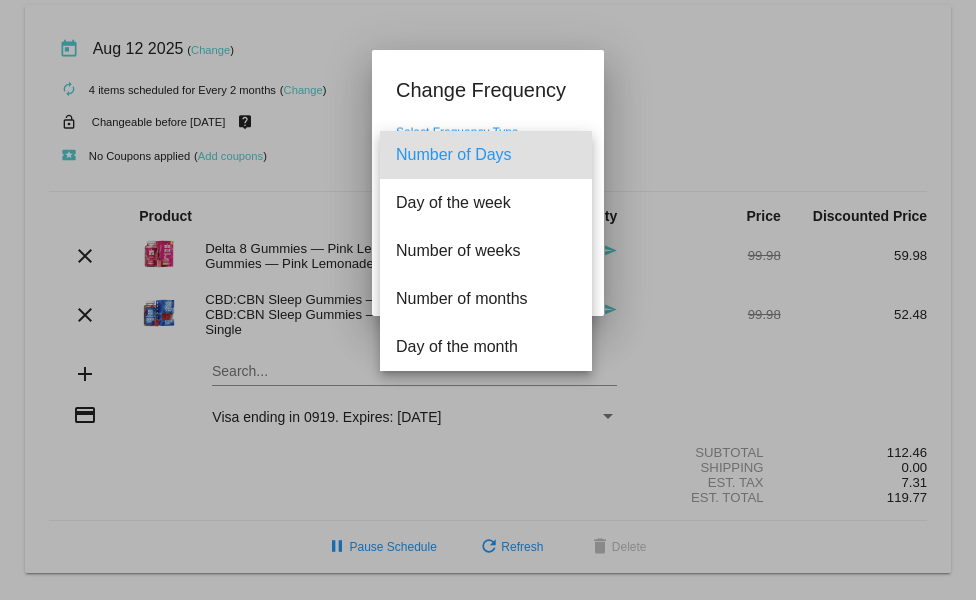 click on "Number of Days" at bounding box center (486, 155) 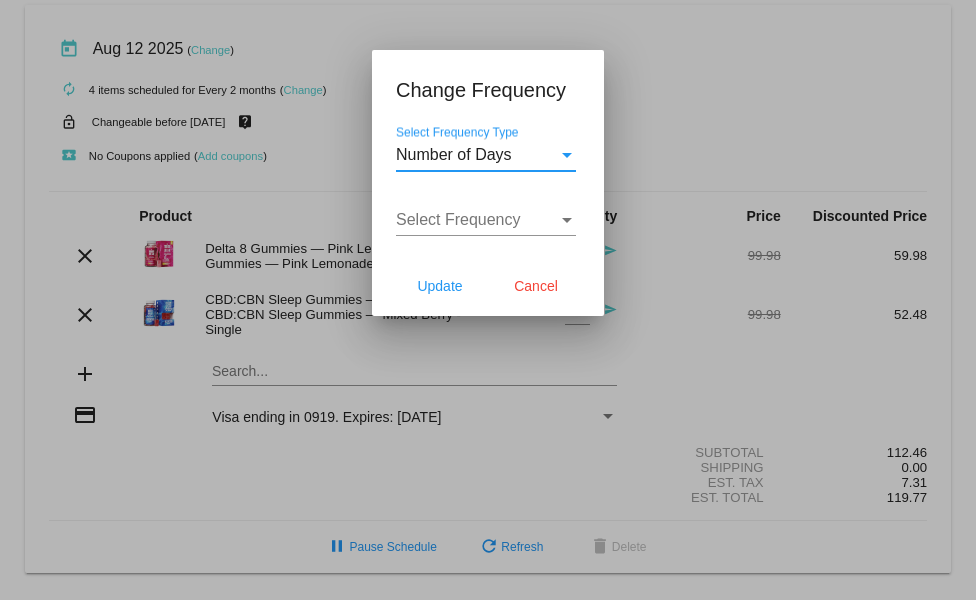 click at bounding box center [567, 155] 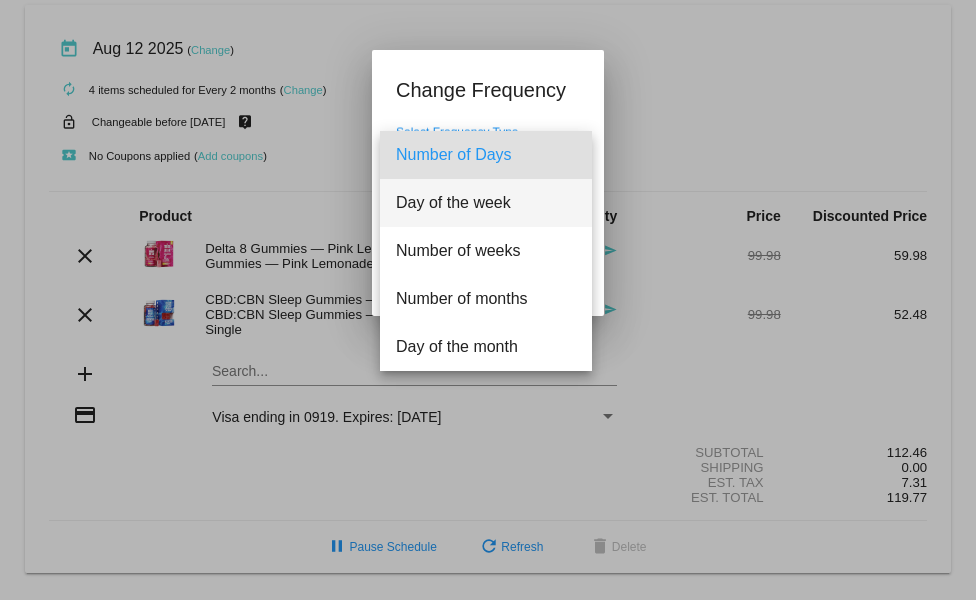 click on "Day of the week" at bounding box center [486, 203] 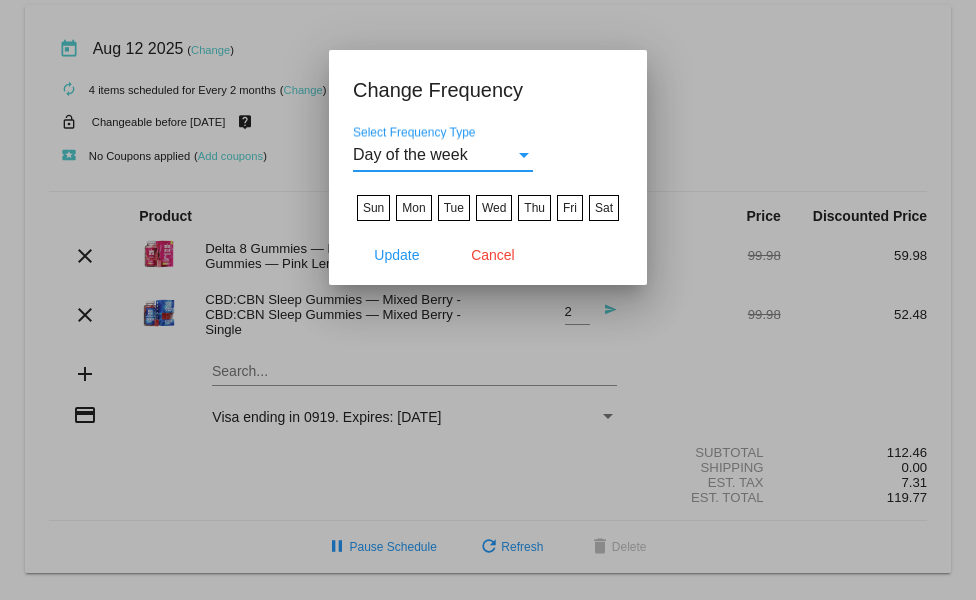 click at bounding box center [524, 155] 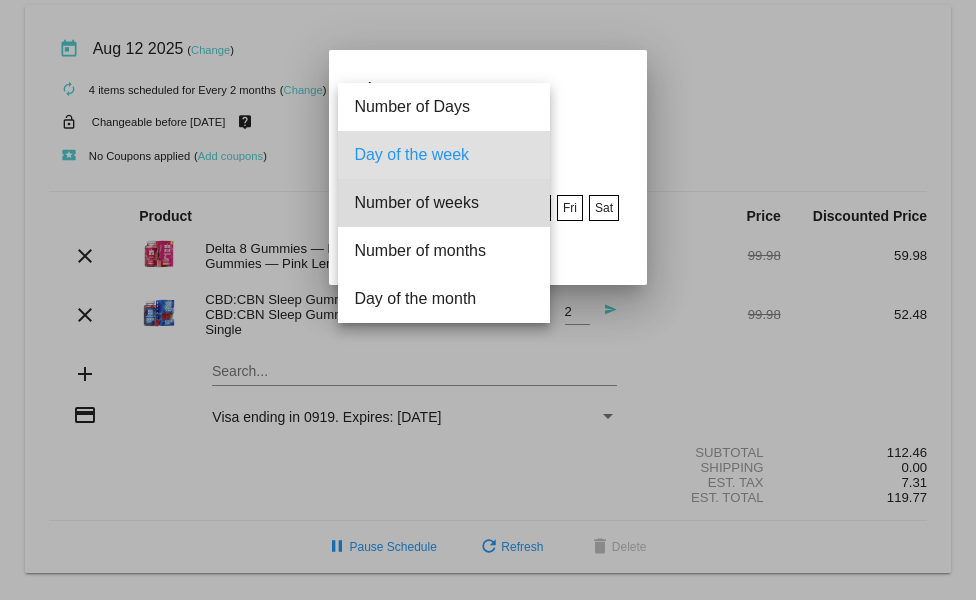 click on "Number of weeks" at bounding box center [444, 203] 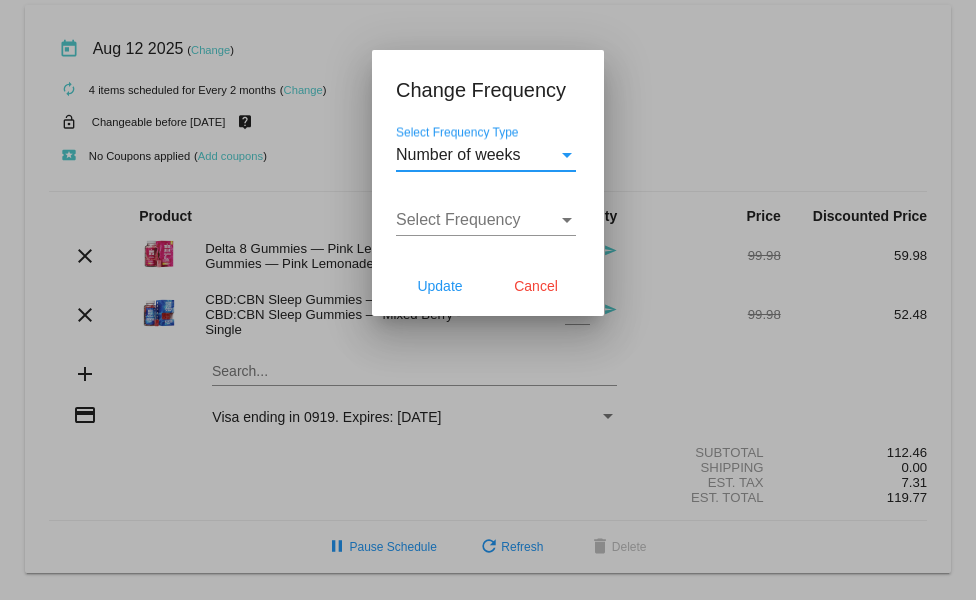 click at bounding box center [567, 155] 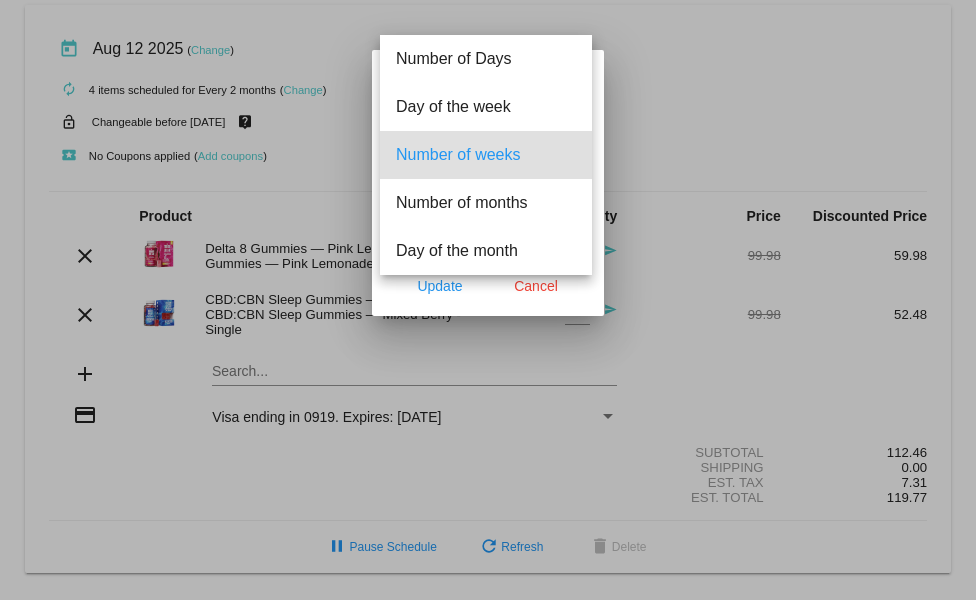 click on "Number of weeks" at bounding box center [486, 155] 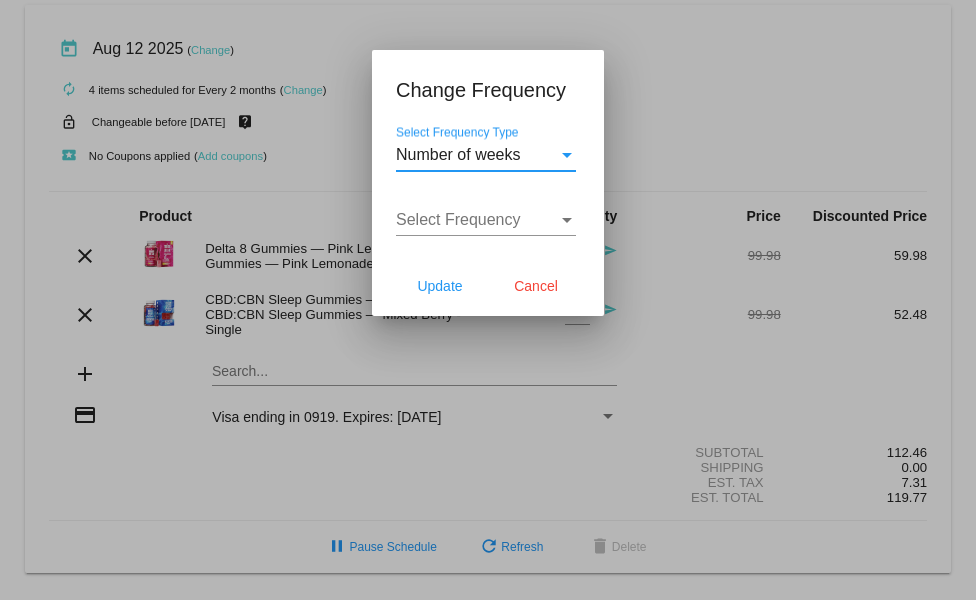 click at bounding box center (567, 155) 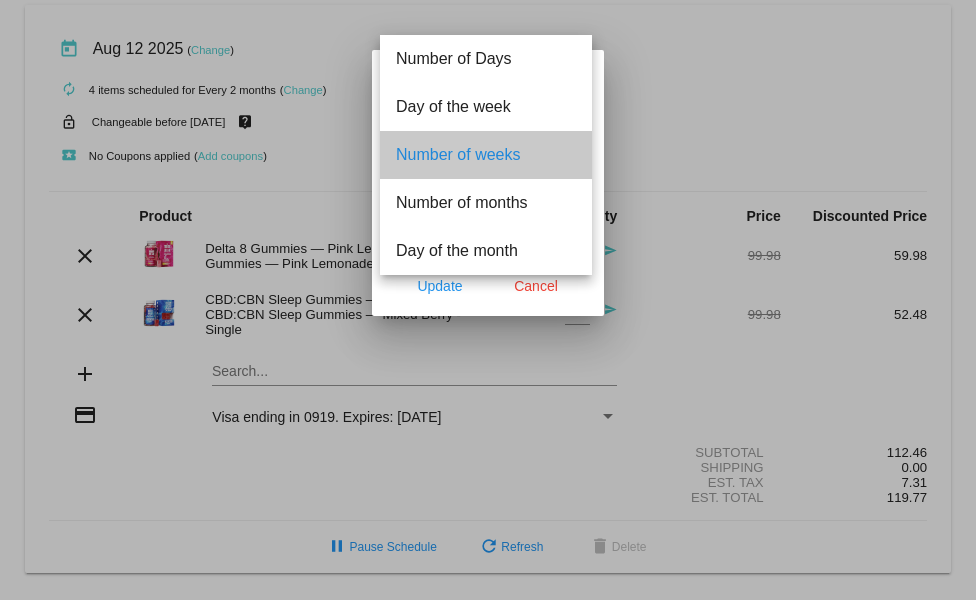 click on "Number of weeks" at bounding box center [486, 155] 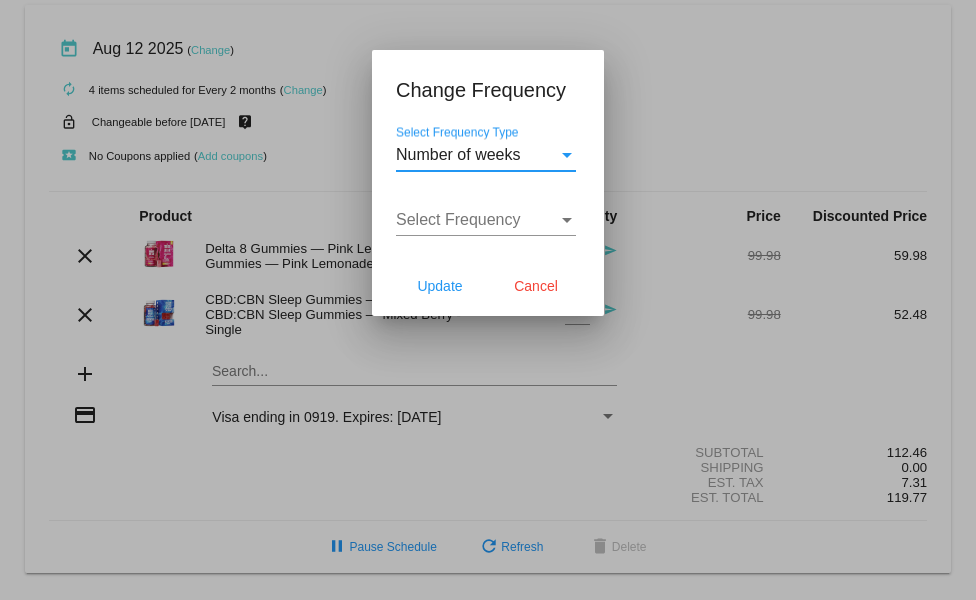 click at bounding box center (567, 155) 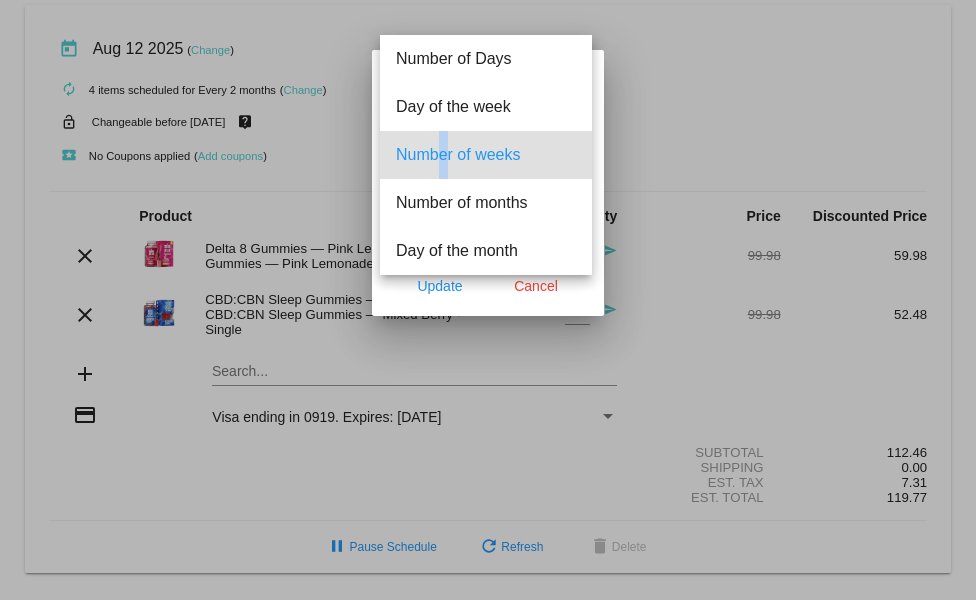 click on "Number of weeks" at bounding box center (486, 155) 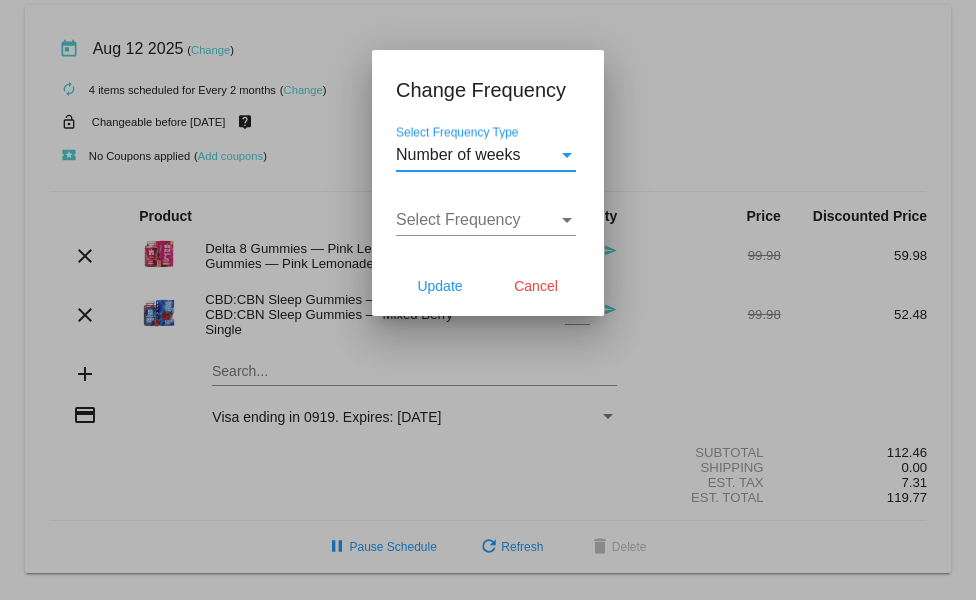 click at bounding box center [567, 155] 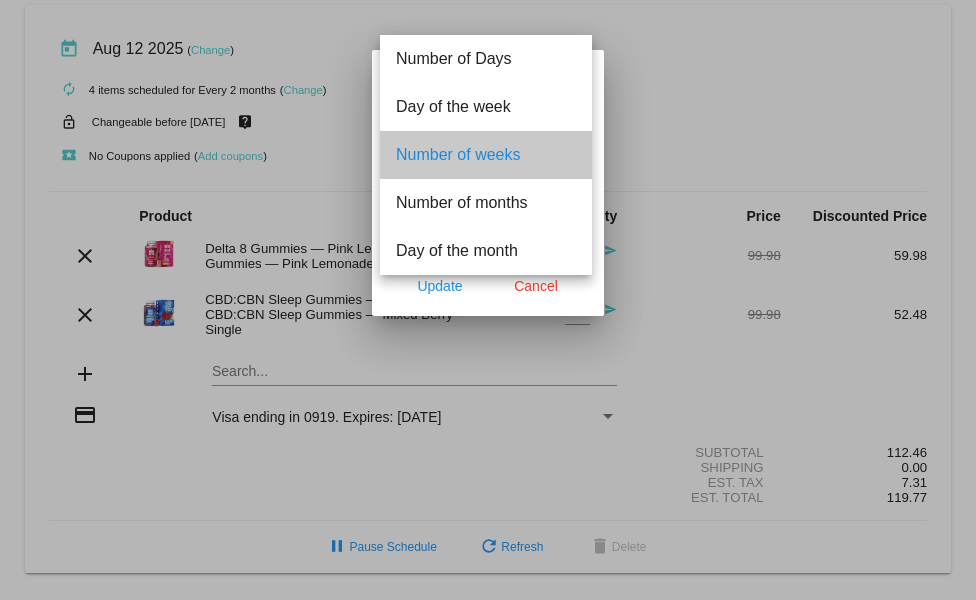 click on "Number of weeks" at bounding box center (486, 155) 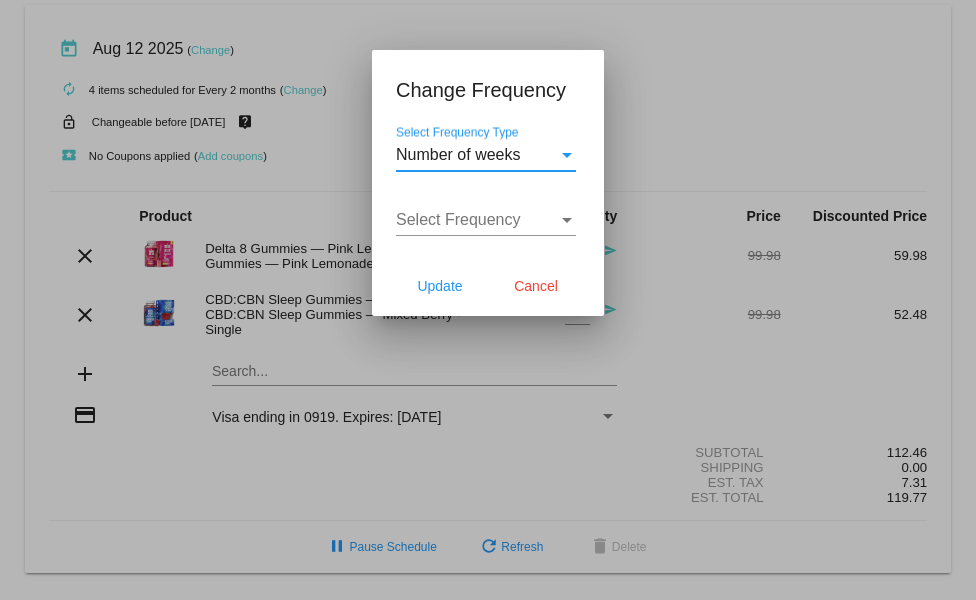 click at bounding box center [567, 155] 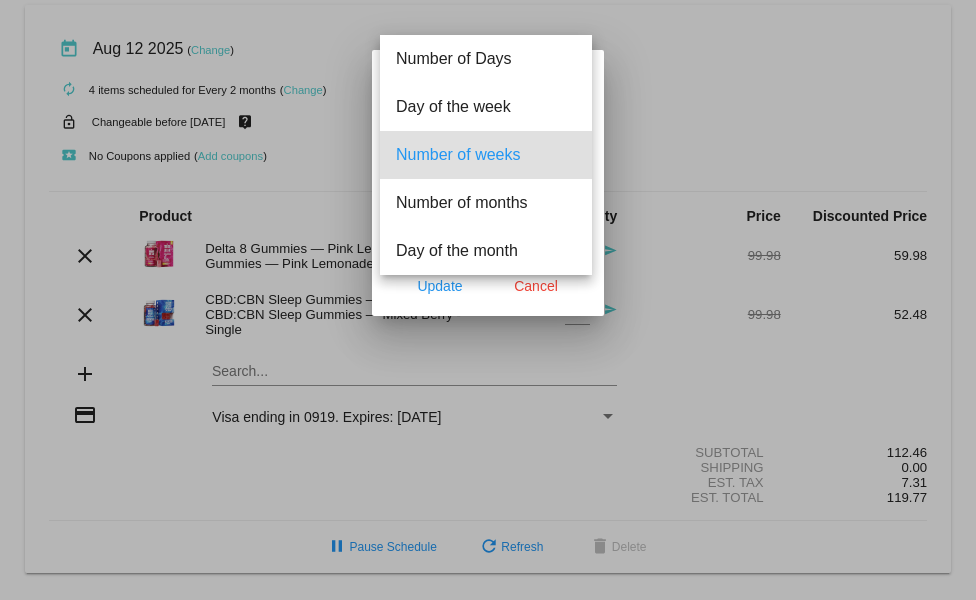 click on "Number of weeks" at bounding box center [486, 155] 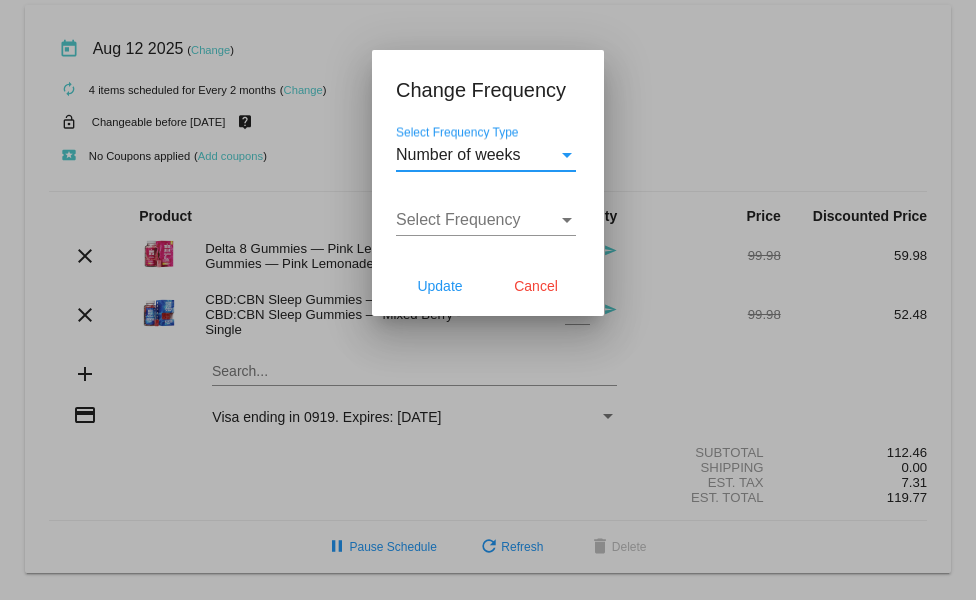 click at bounding box center [567, 155] 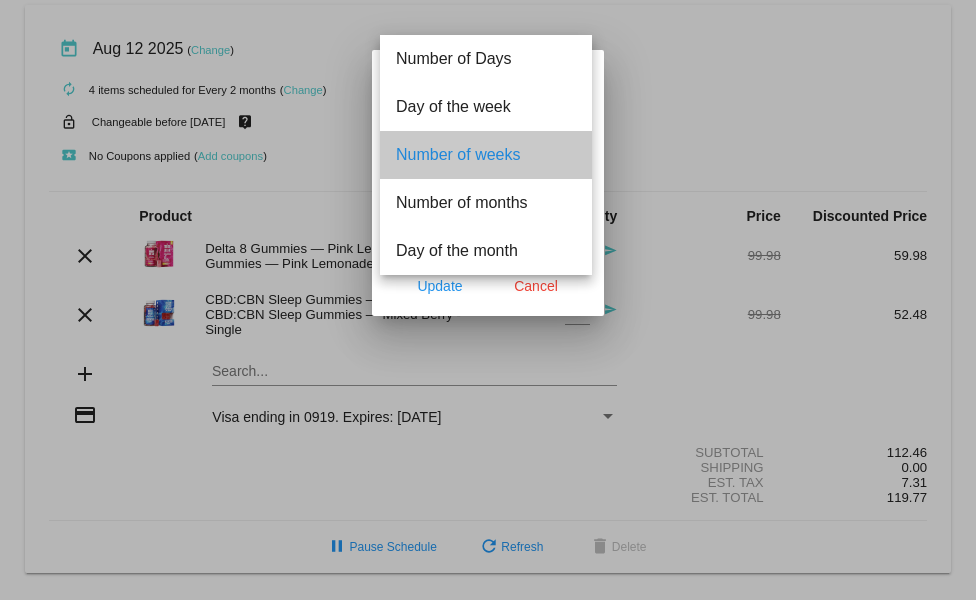 click on "Number of weeks" at bounding box center (486, 155) 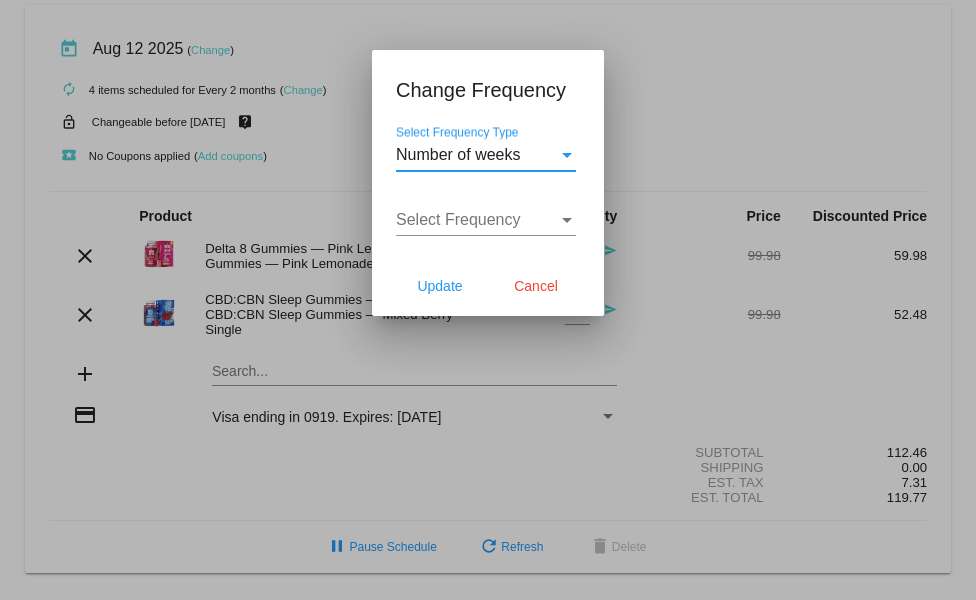 click at bounding box center [567, 155] 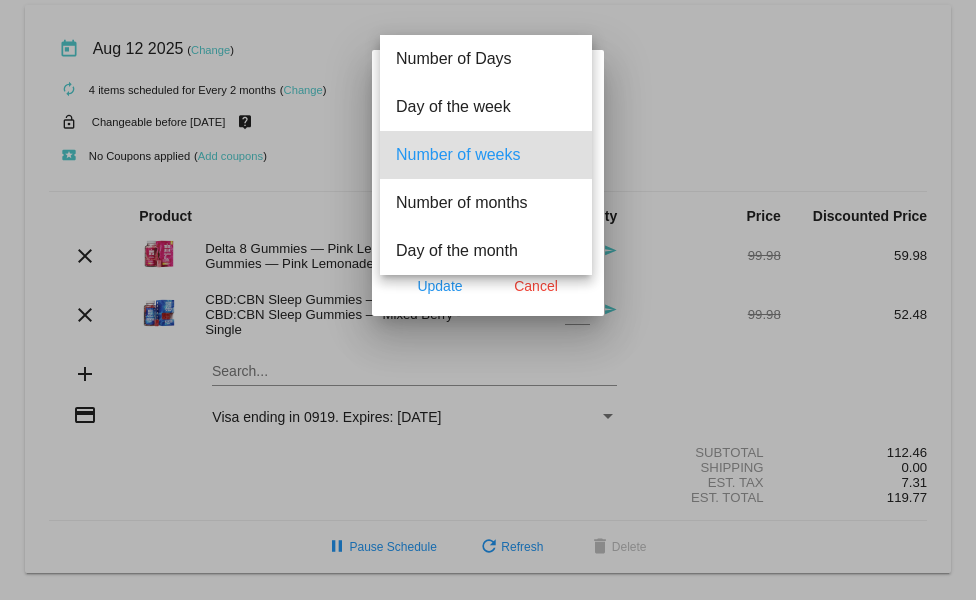 click on "Number of weeks" at bounding box center (486, 155) 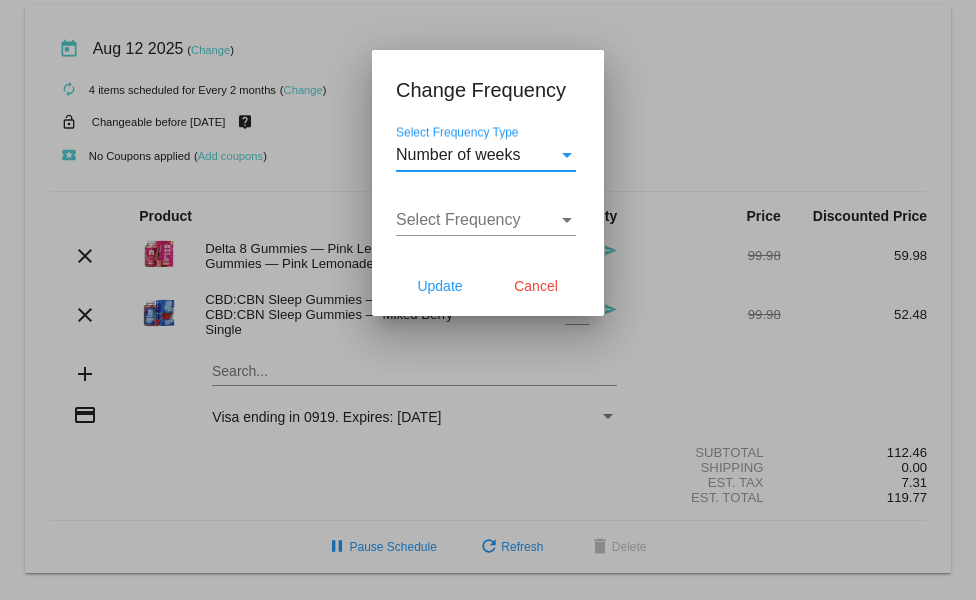 click on "Number of weeks
Select Frequency Type" at bounding box center (486, 158) 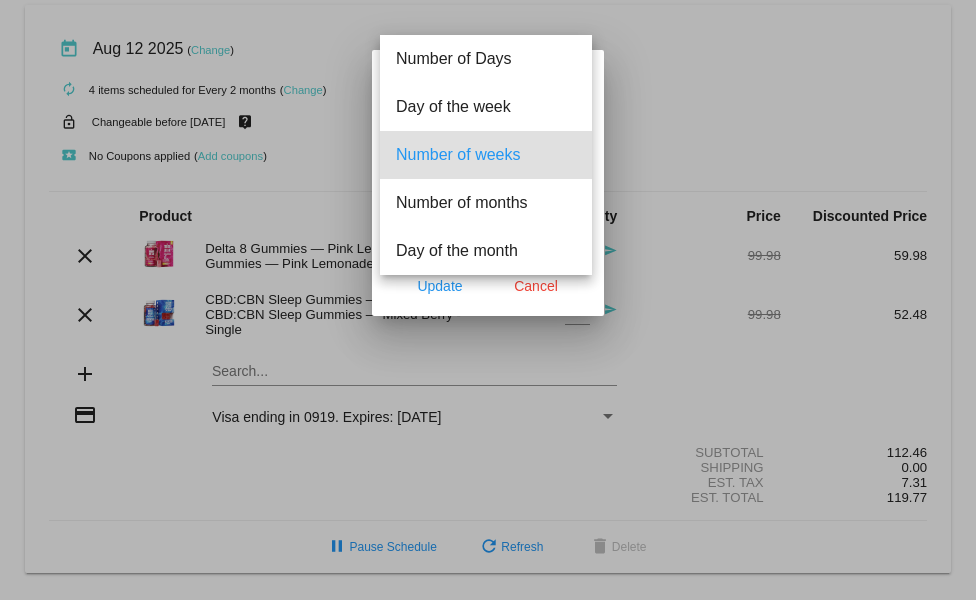 click on "Number of weeks" at bounding box center [486, 155] 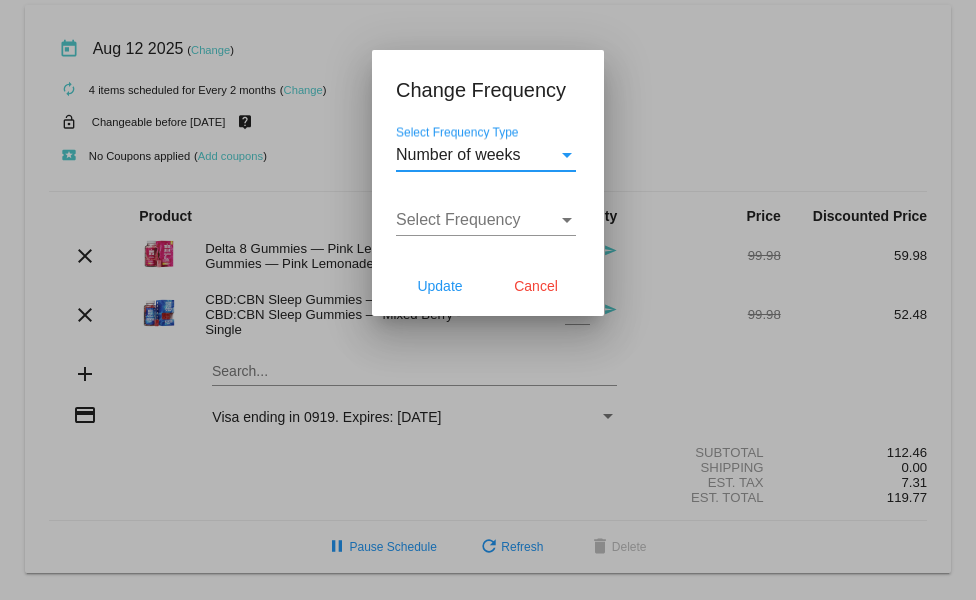 click at bounding box center [567, 155] 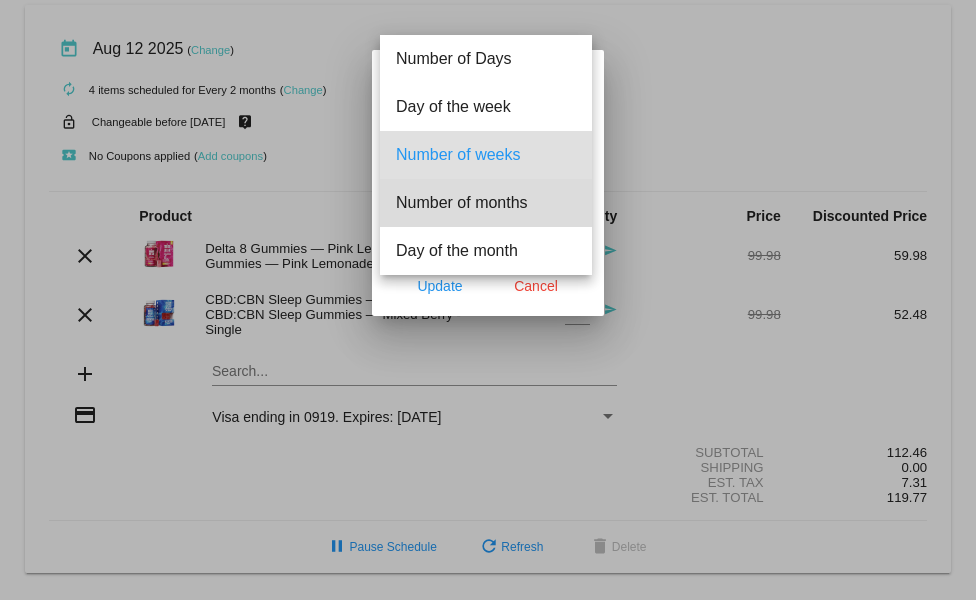 click on "Number of months" at bounding box center [486, 203] 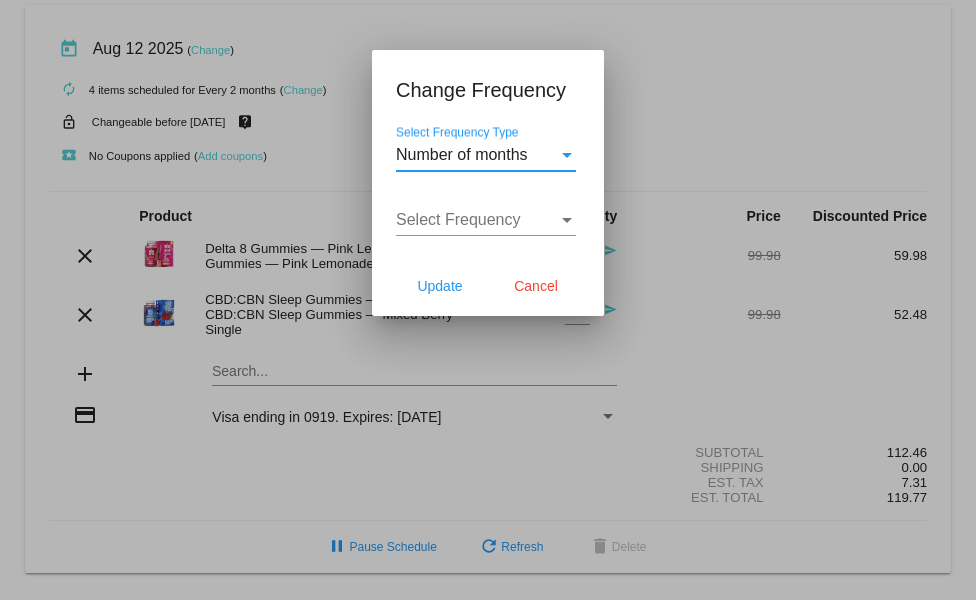 click at bounding box center [567, 155] 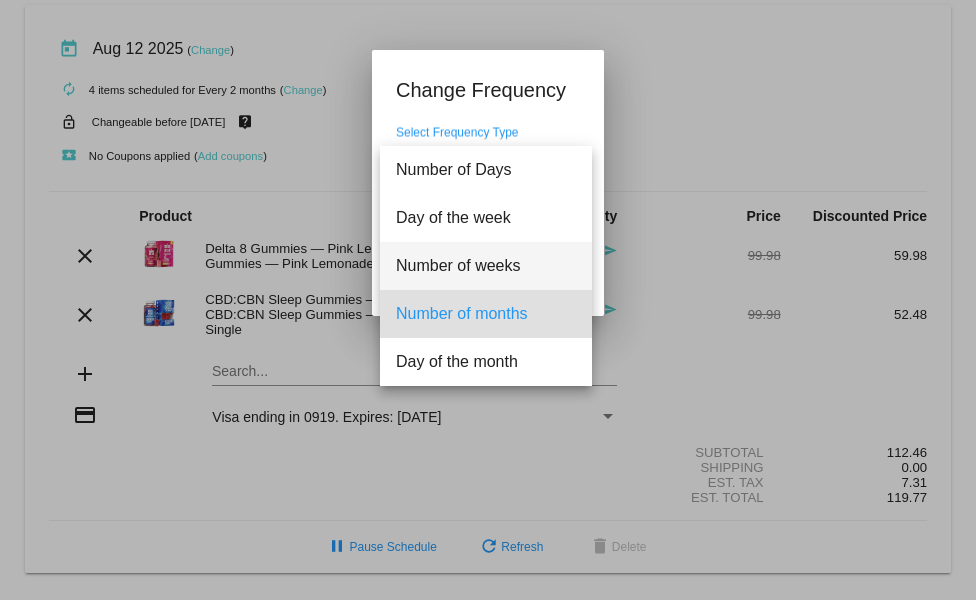 click on "Number of weeks" at bounding box center [486, 266] 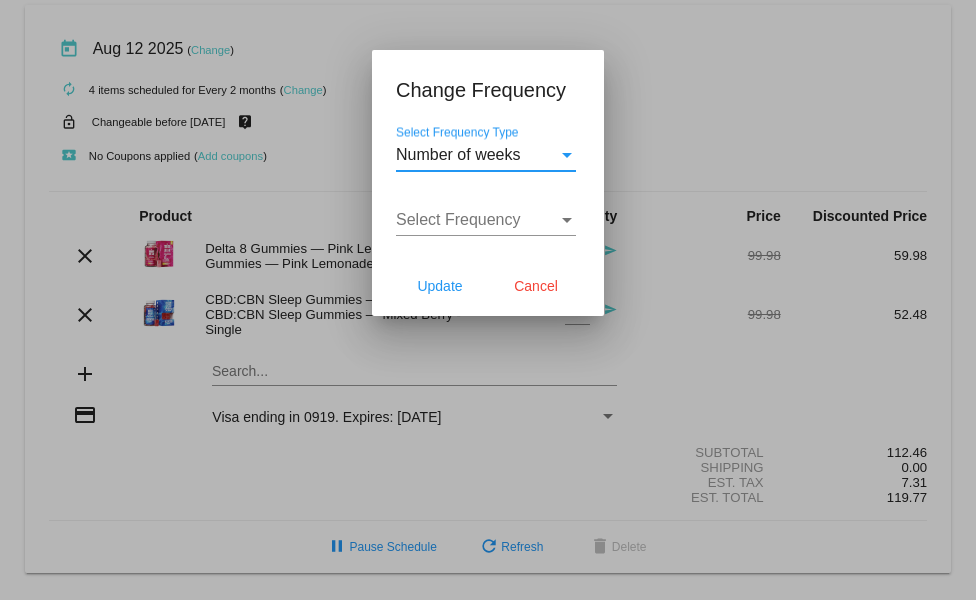 click at bounding box center [567, 220] 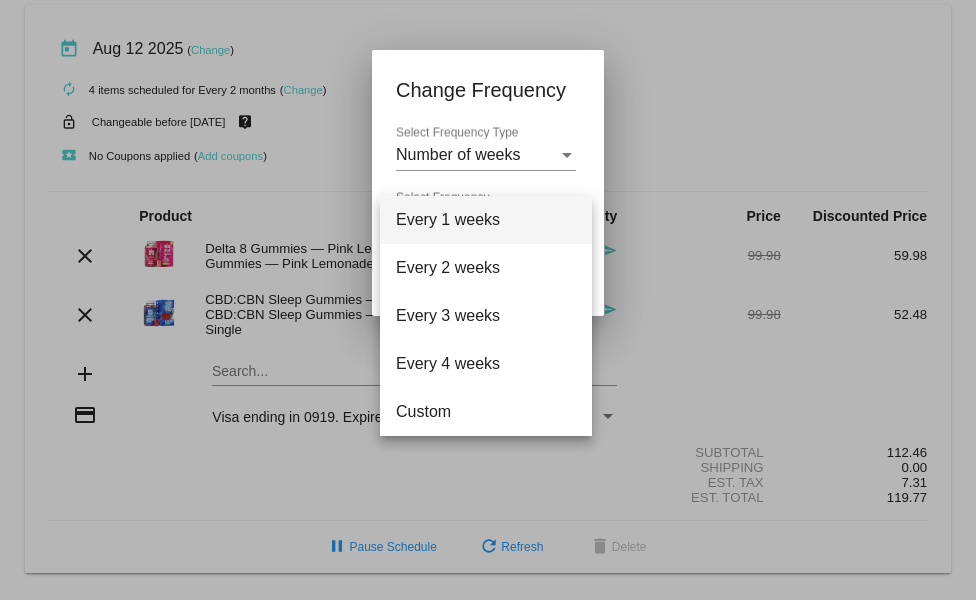 click at bounding box center (488, 300) 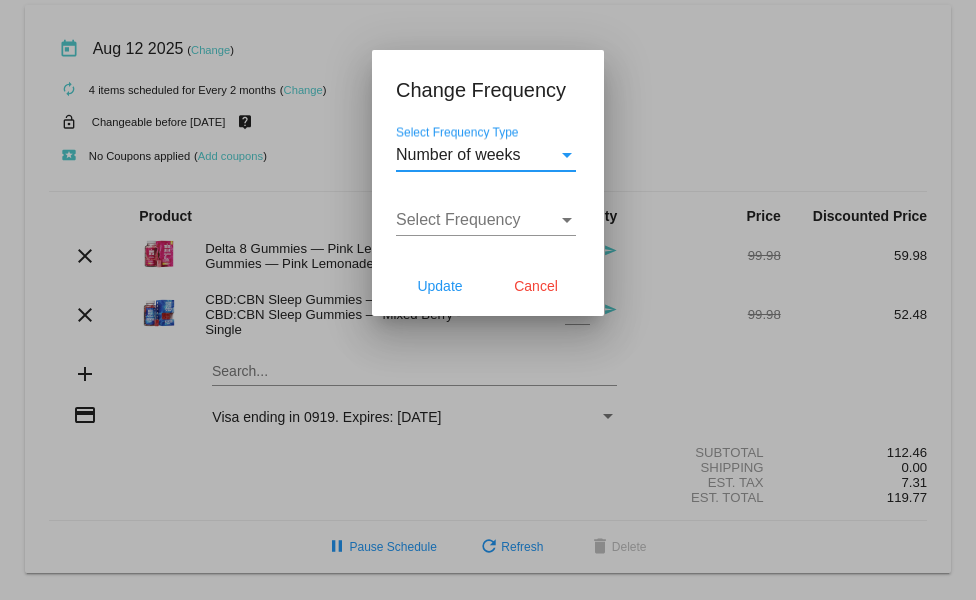click at bounding box center (567, 155) 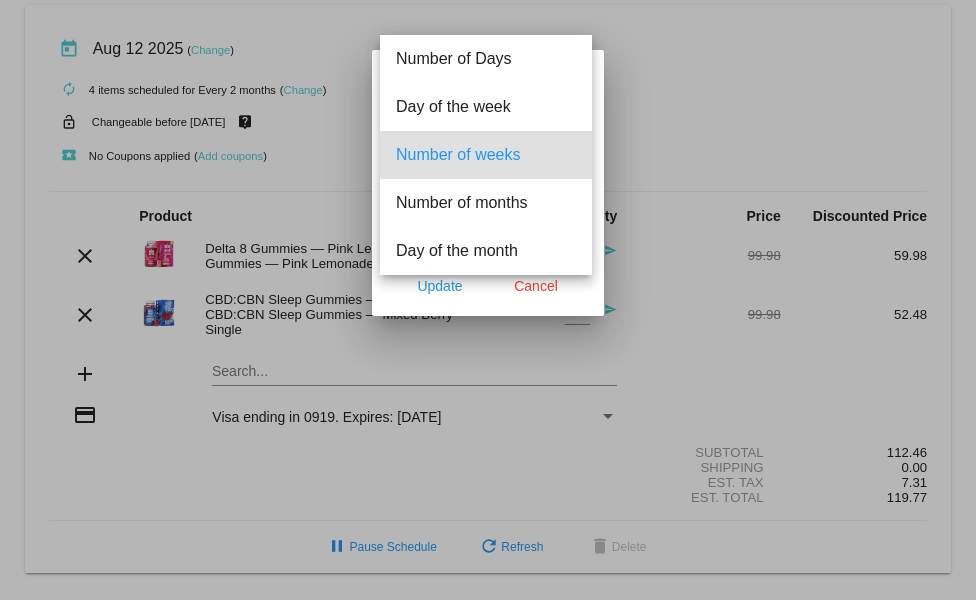 click at bounding box center (488, 300) 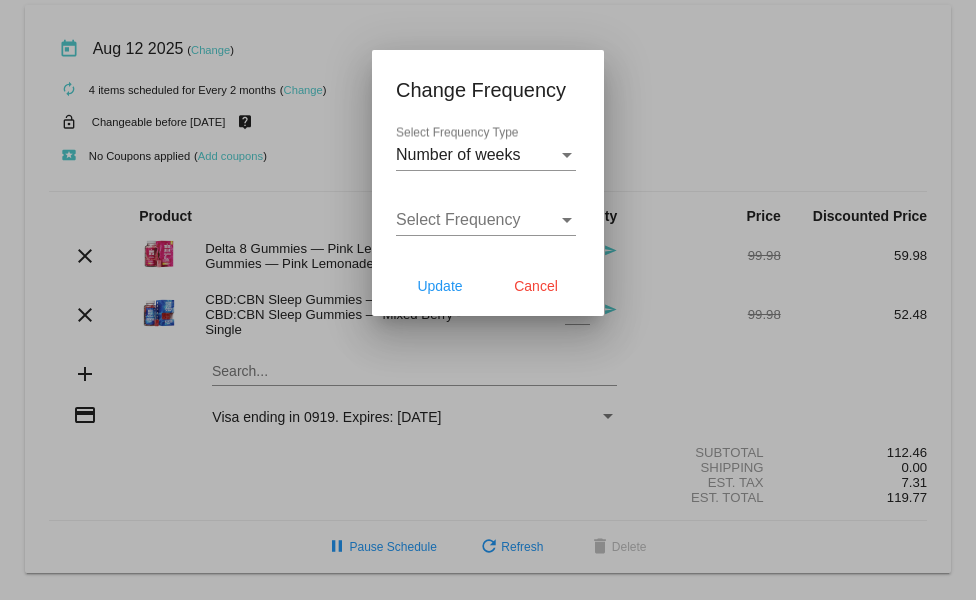 click at bounding box center [488, 300] 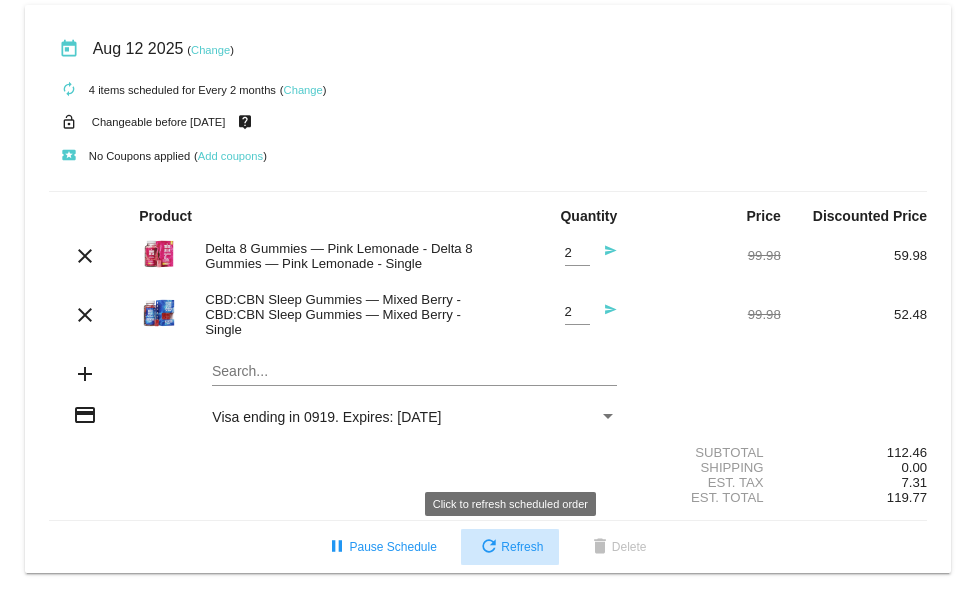 click on "refresh  Refresh" 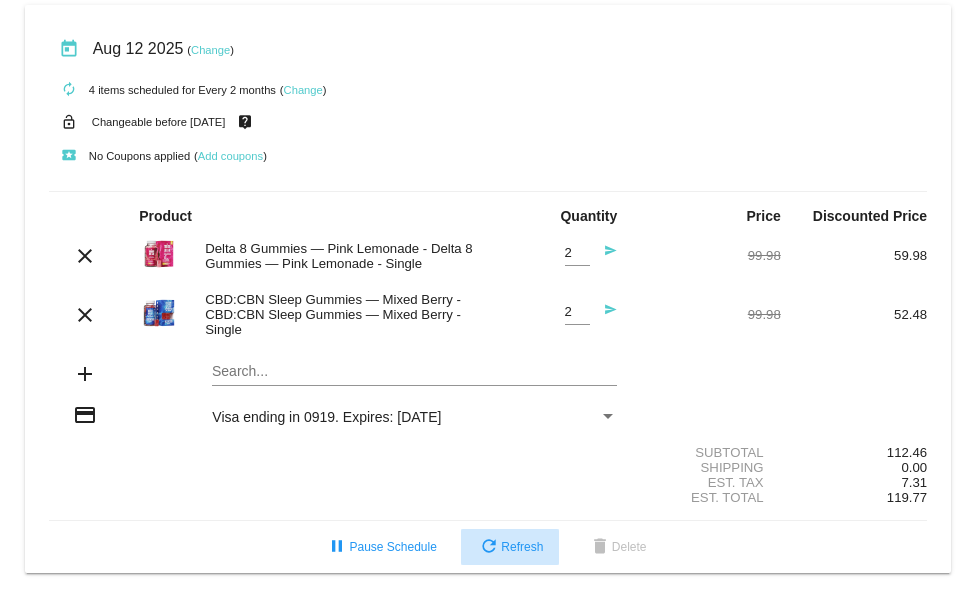 scroll, scrollTop: 0, scrollLeft: 1, axis: horizontal 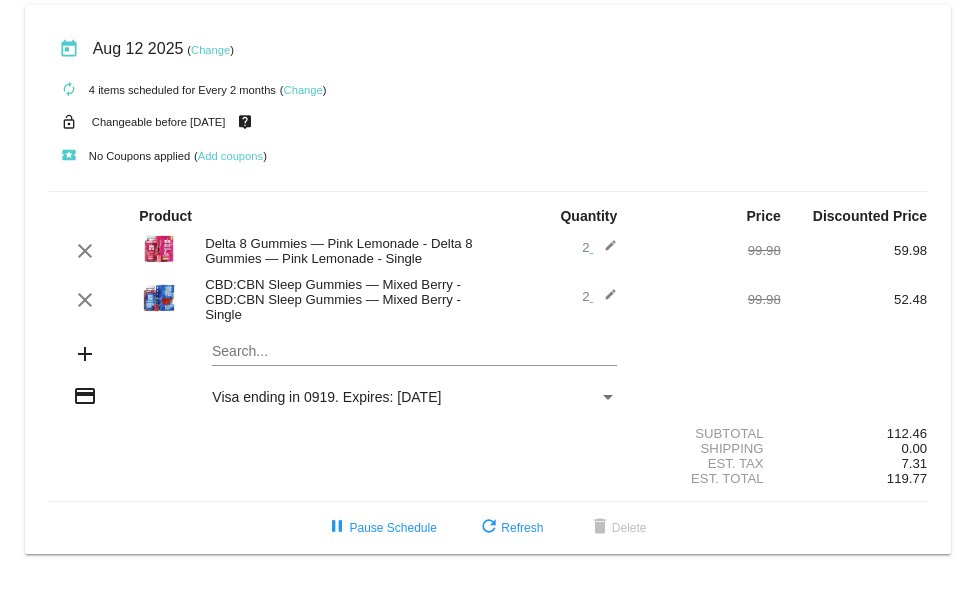click on "Change" 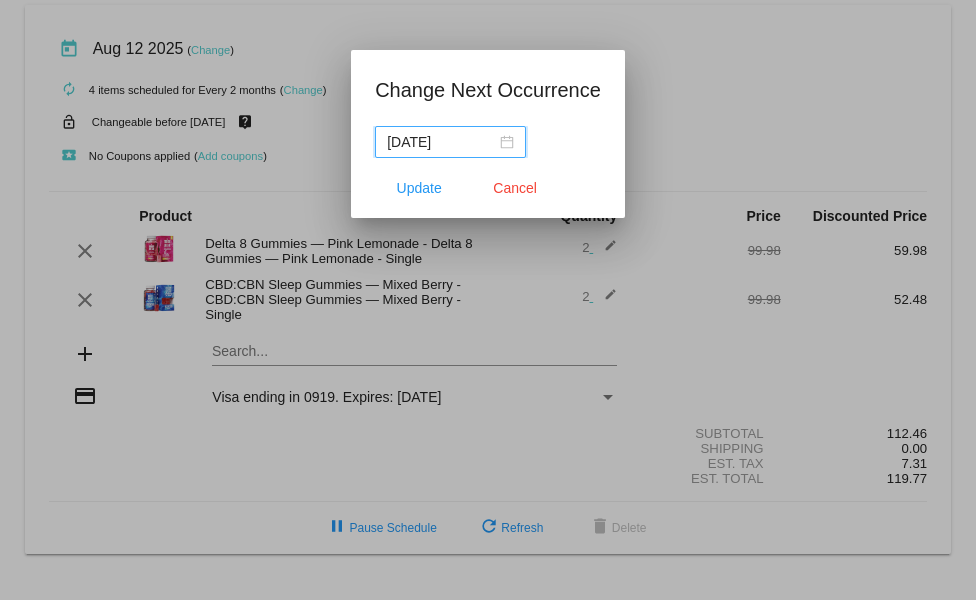 click on "[DATE]" at bounding box center [450, 142] 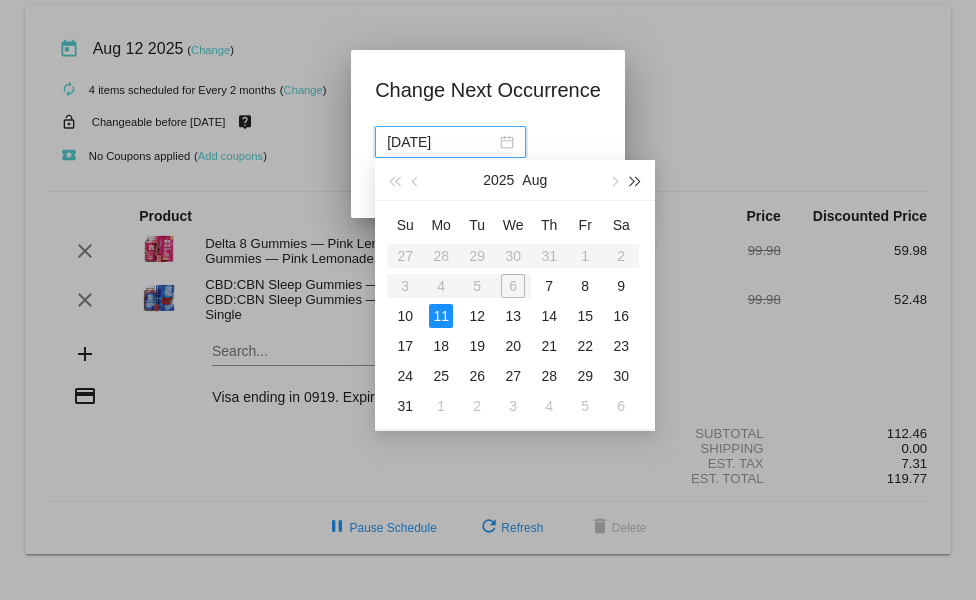 click at bounding box center [636, 181] 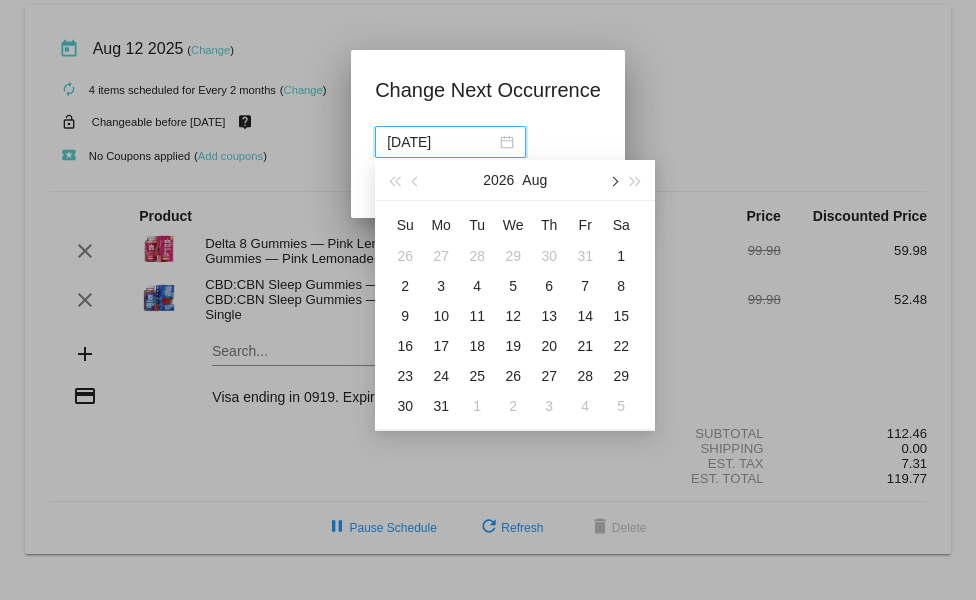 click at bounding box center (613, 180) 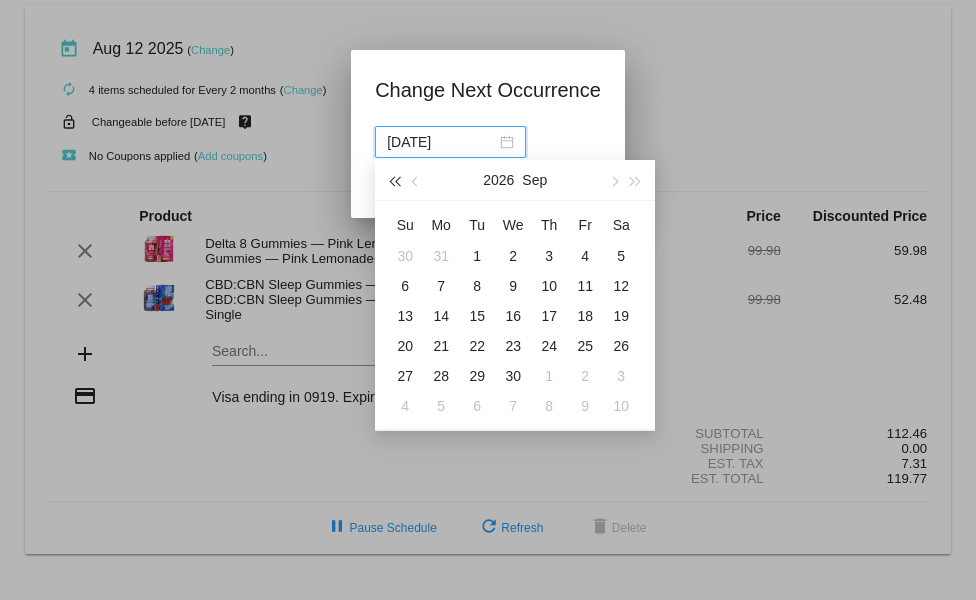 click at bounding box center [394, 180] 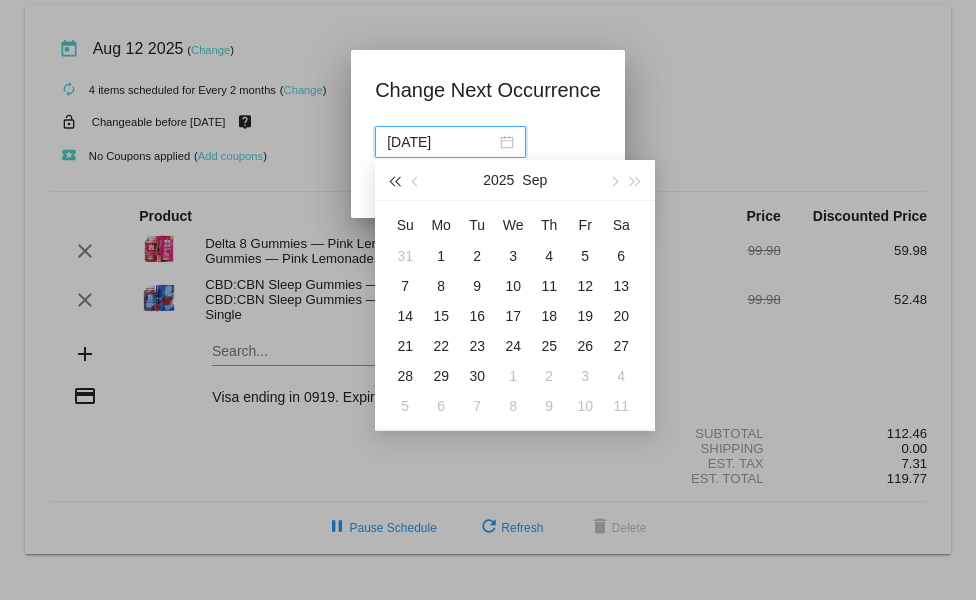 click at bounding box center [394, 180] 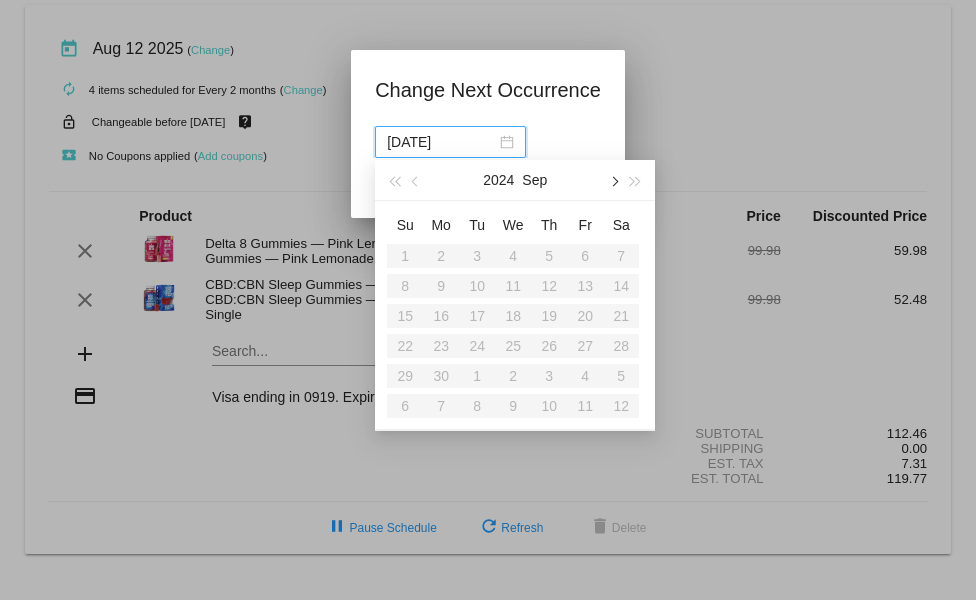 click at bounding box center [613, 180] 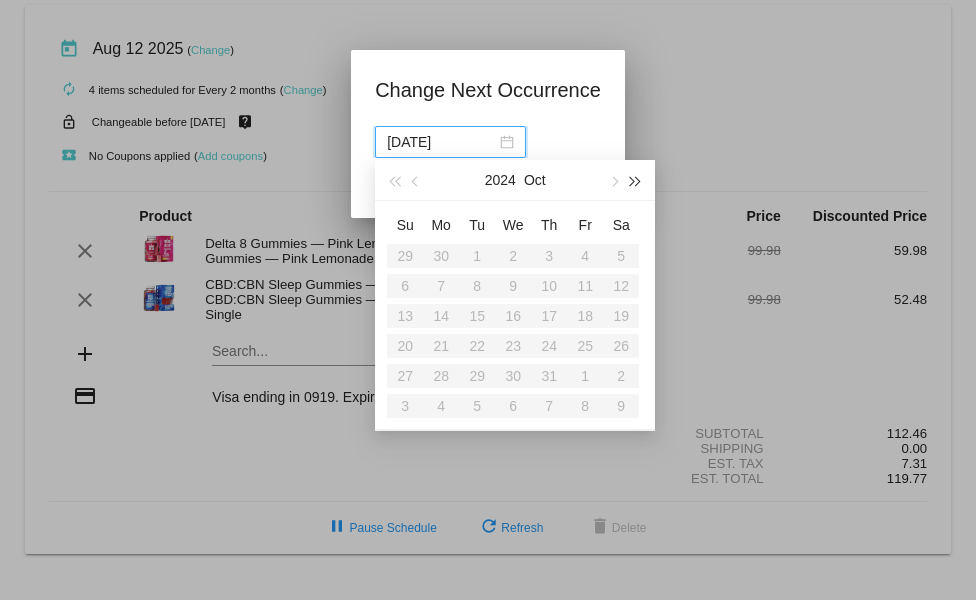 click at bounding box center (636, 180) 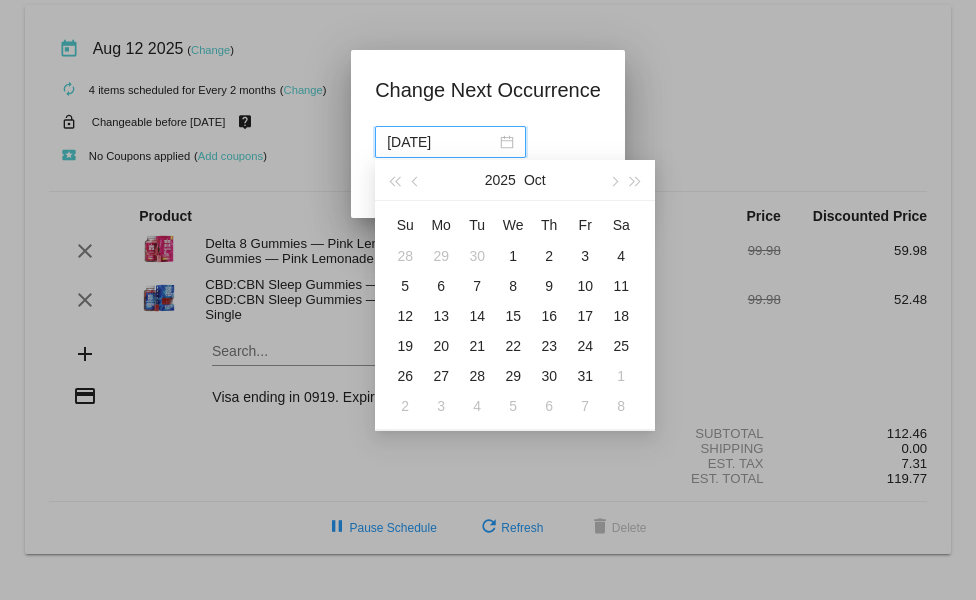 click on "8" at bounding box center [513, 286] 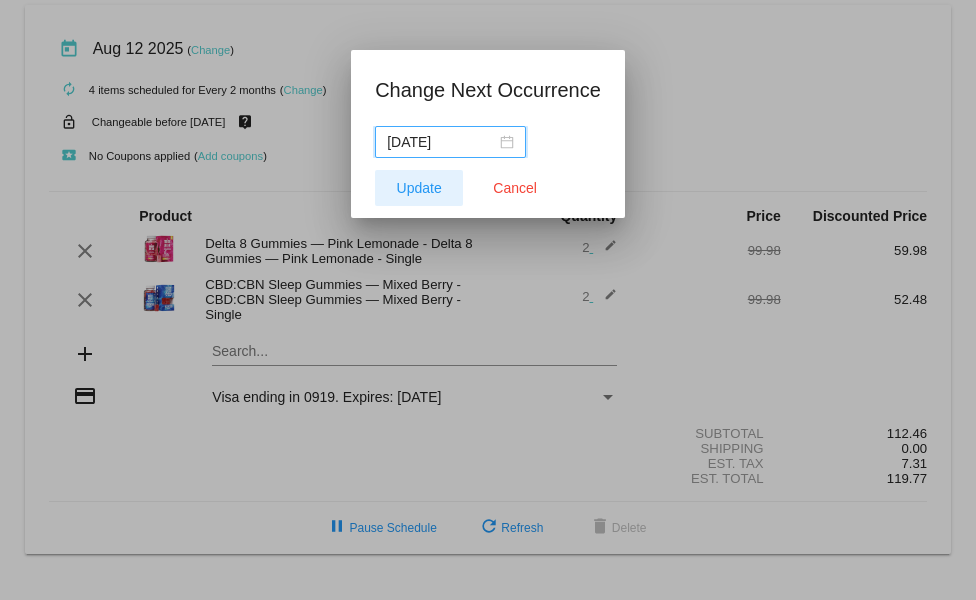 click on "Update" 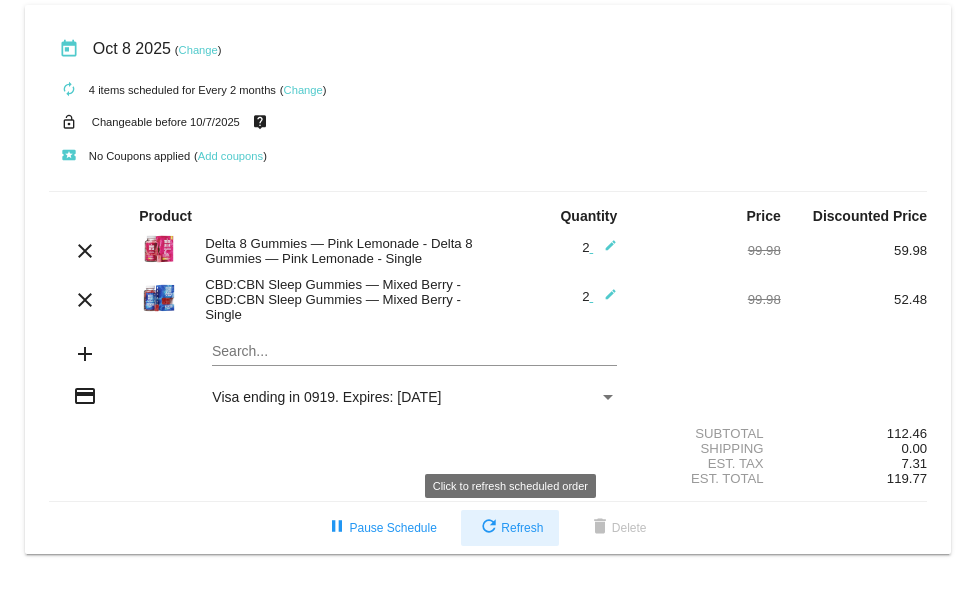 click on "refresh  Refresh" 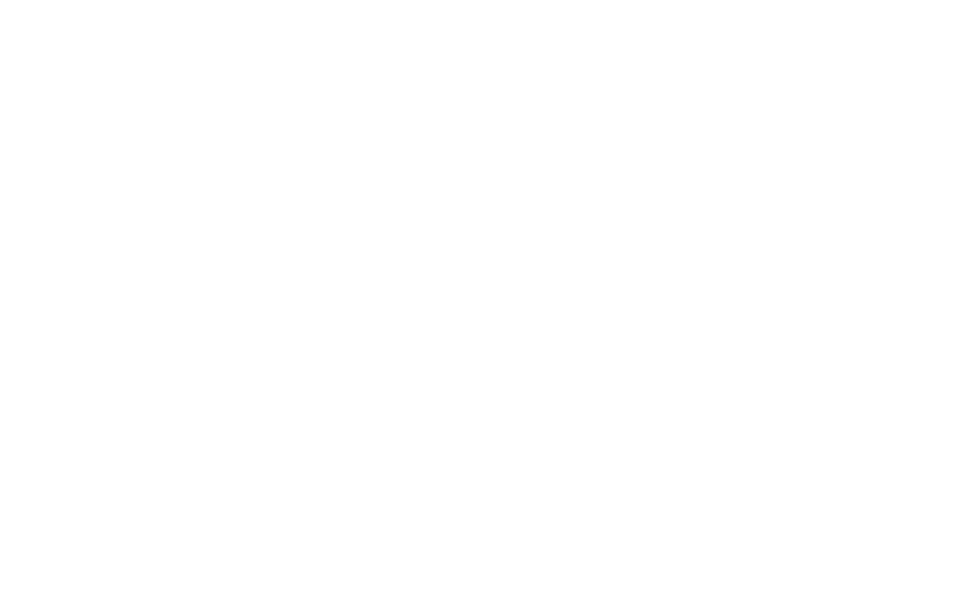 scroll, scrollTop: 0, scrollLeft: 0, axis: both 